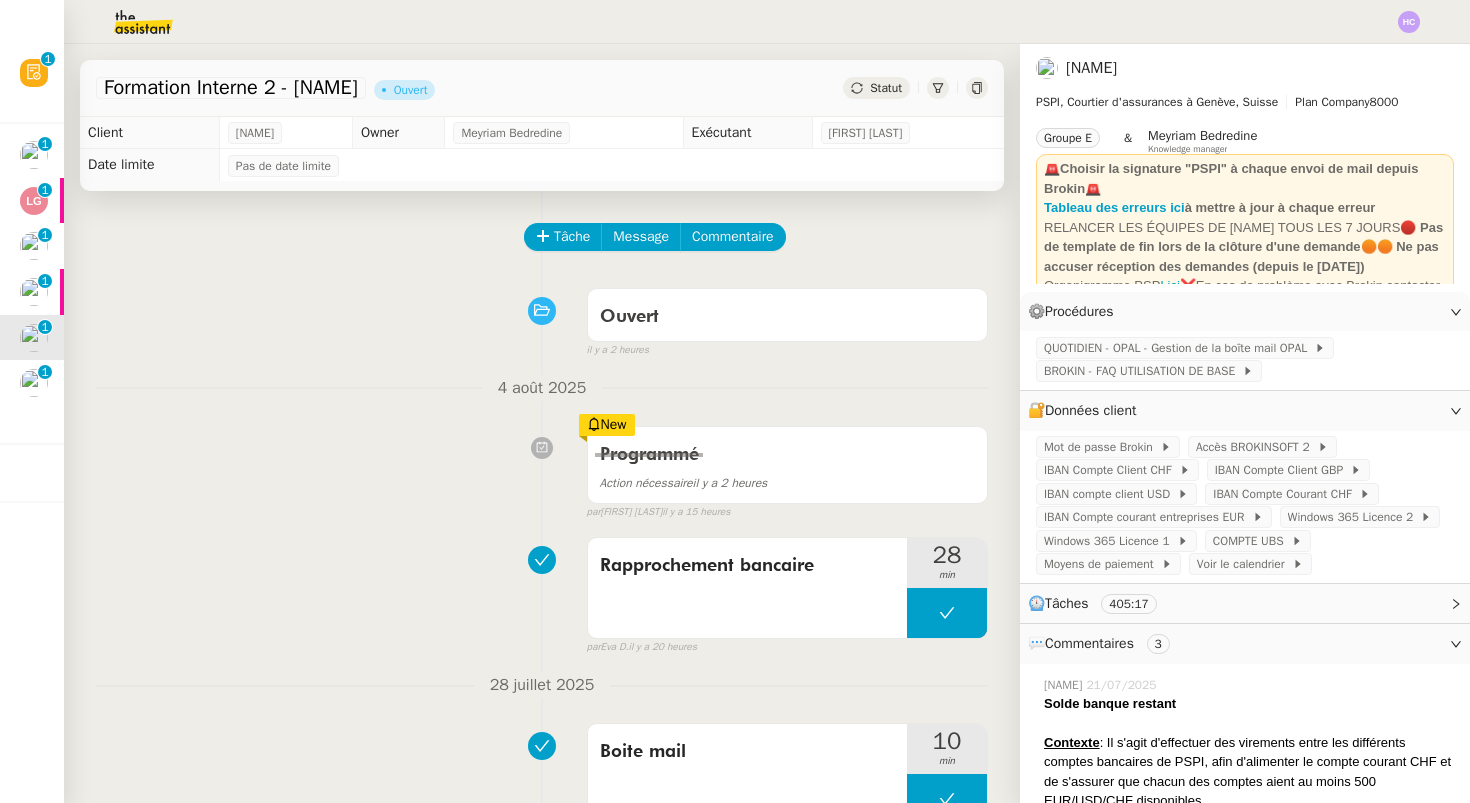 scroll, scrollTop: 0, scrollLeft: 0, axis: both 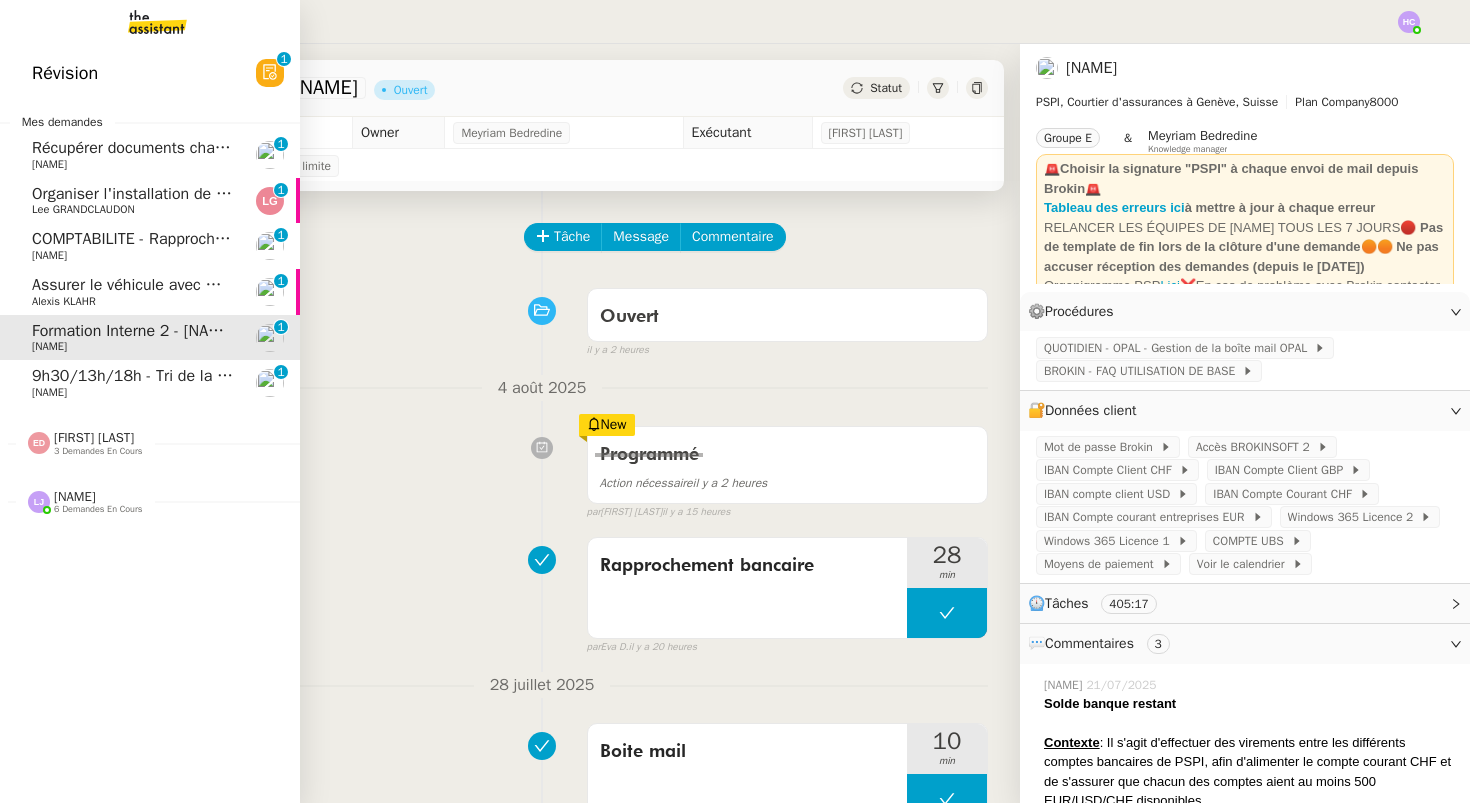 click on "9h30/13h/18h - Tri de la boite mail PRO - 1 août 2025" 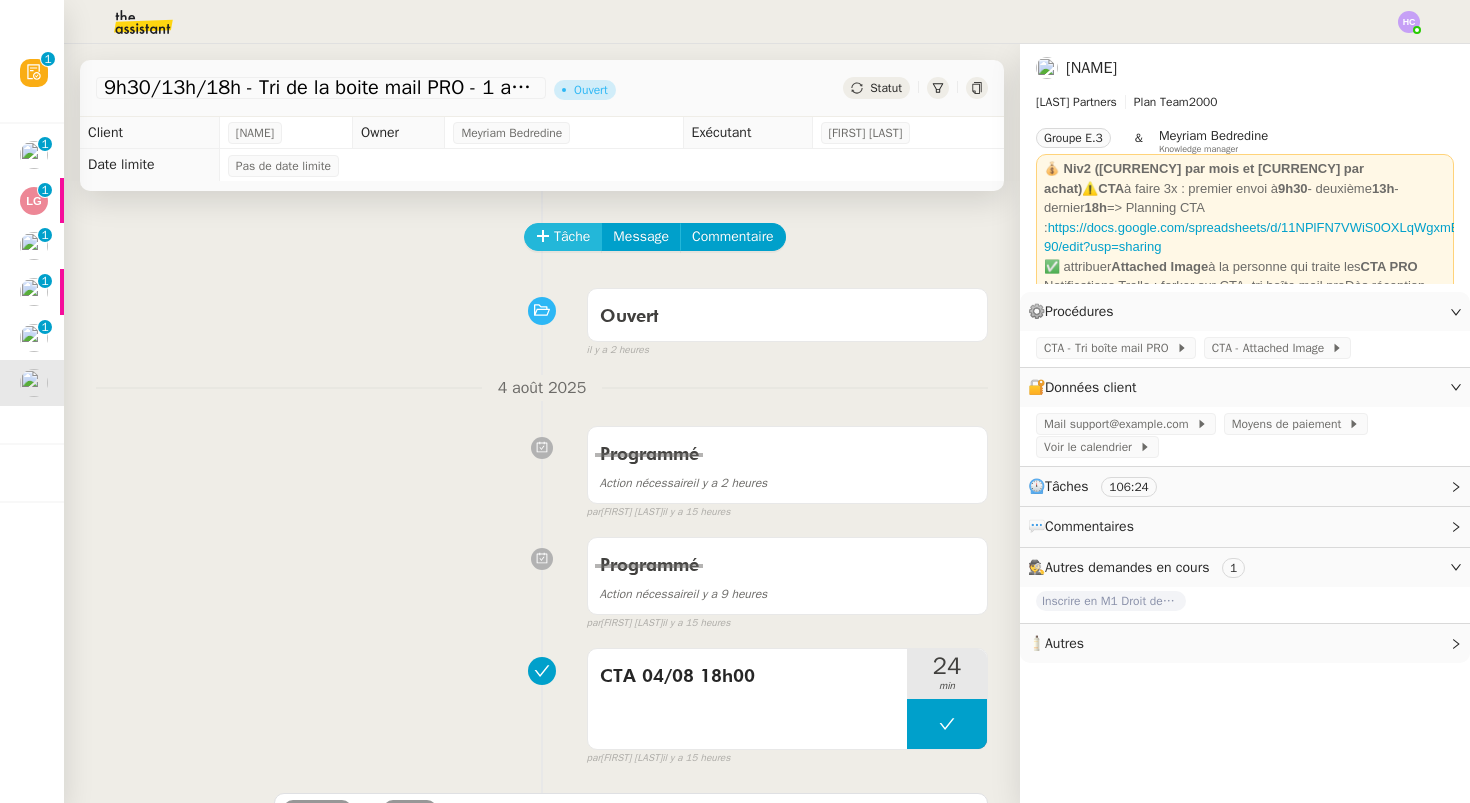 click on "Tâche" 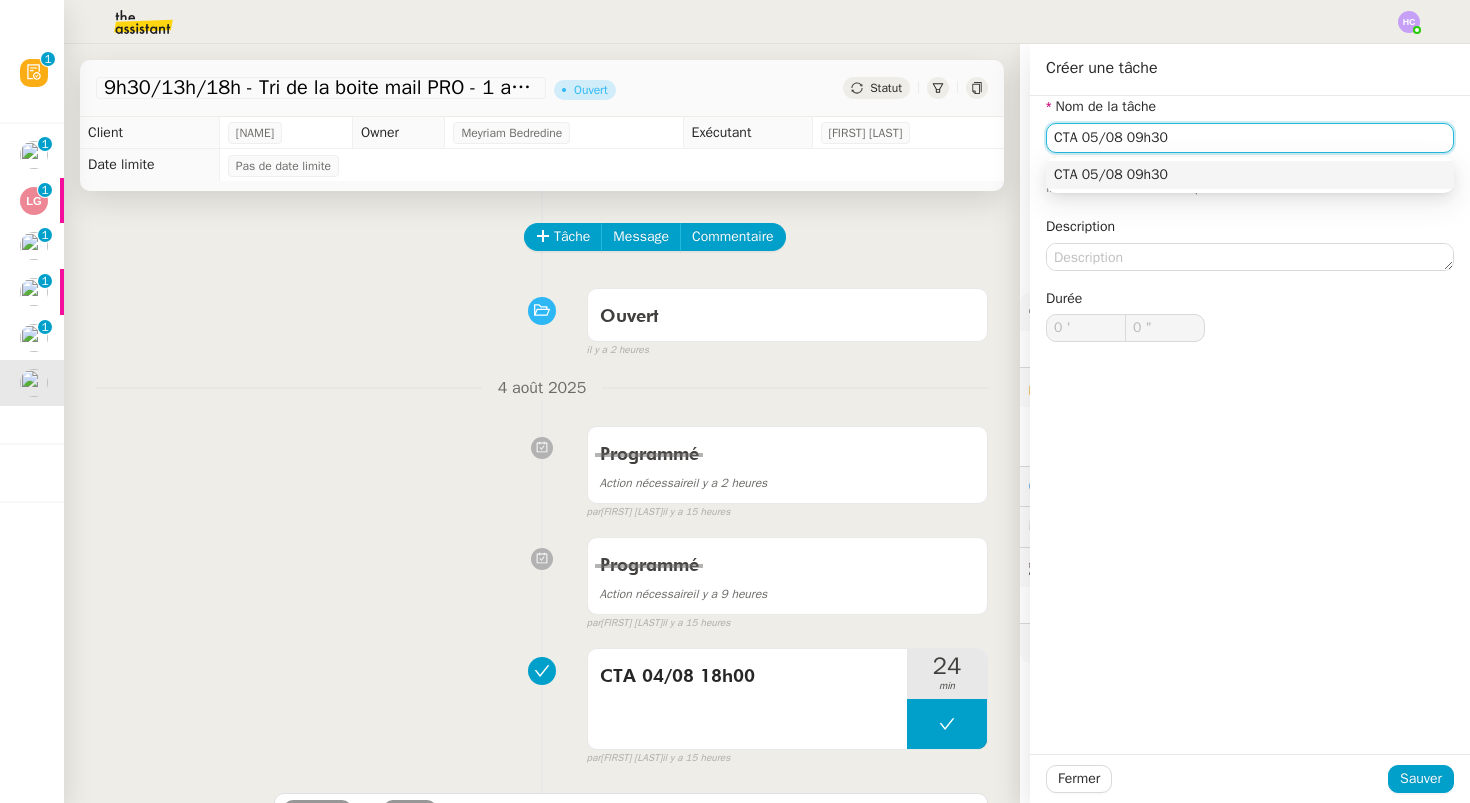click on "CTA 05/08 09h30" at bounding box center [1250, 175] 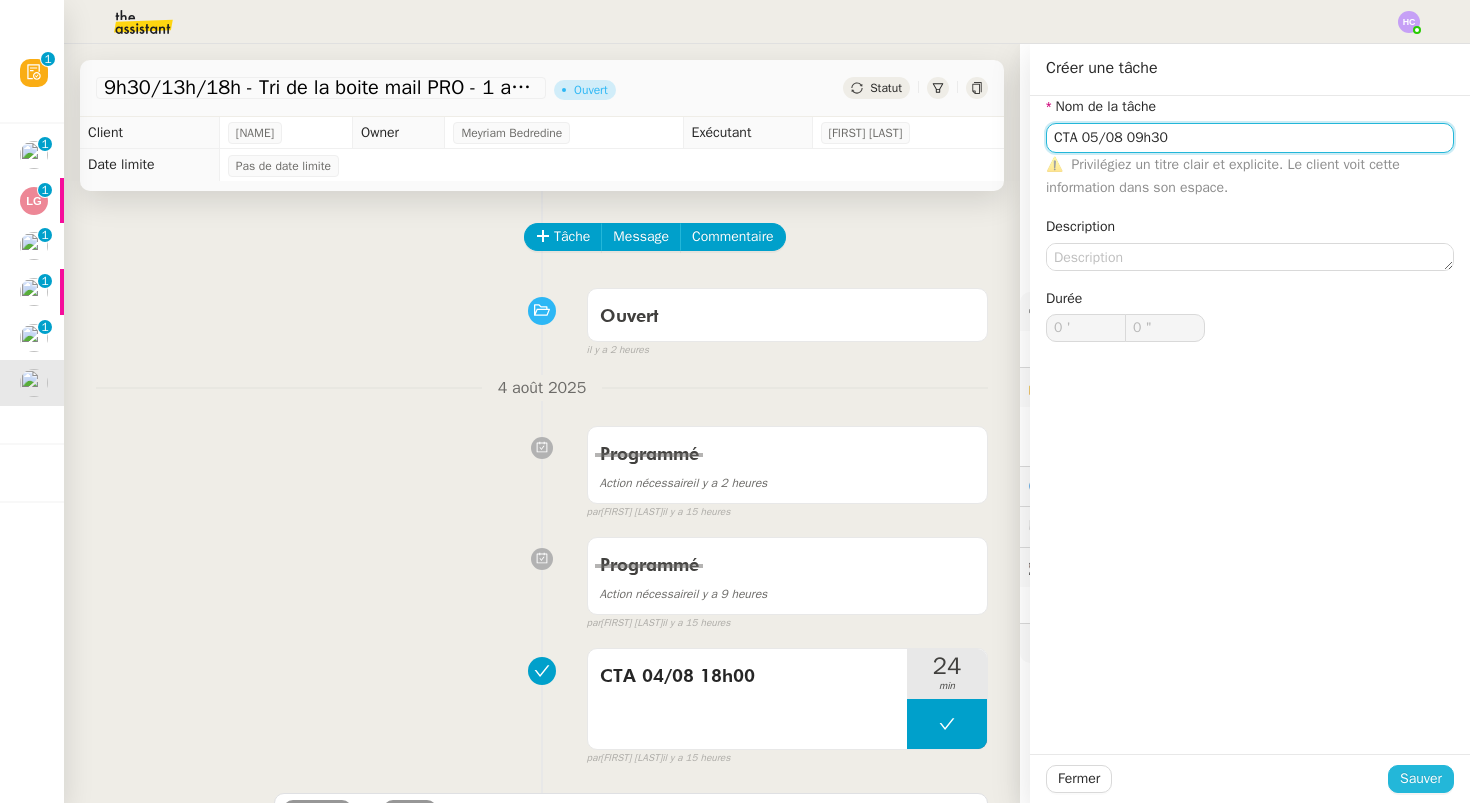 type on "CTA 05/08 09h30" 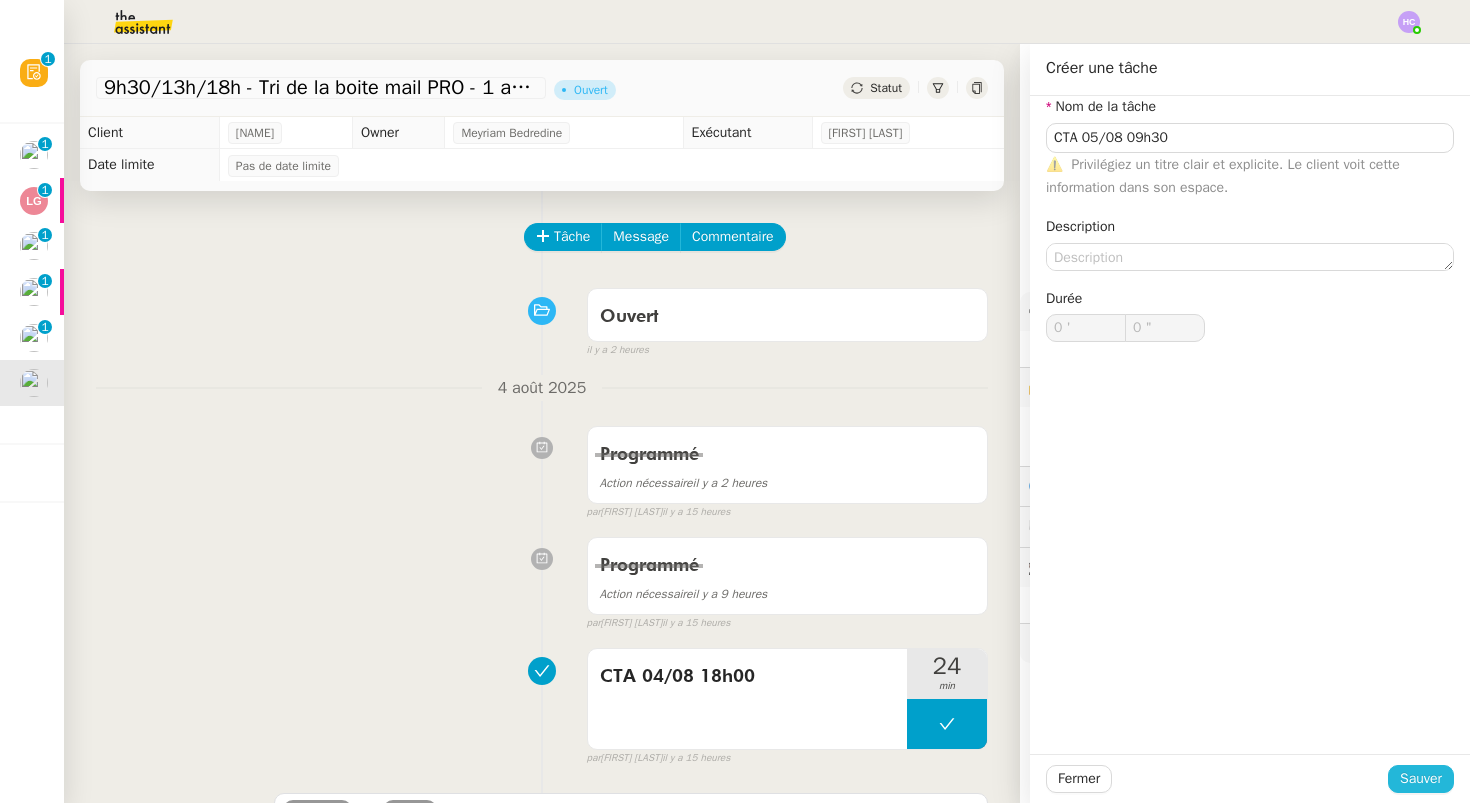 click on "Sauver" 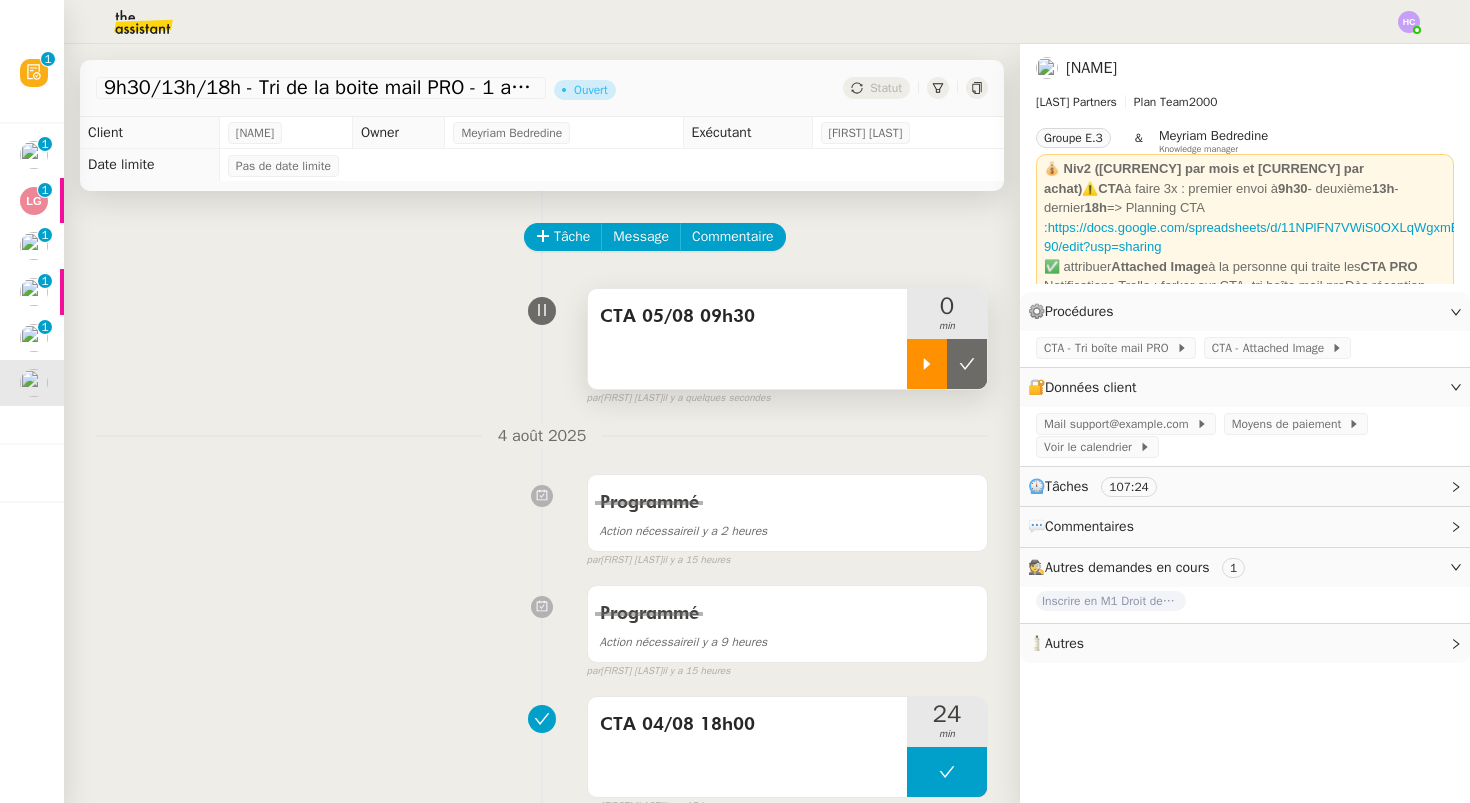 click at bounding box center [927, 364] 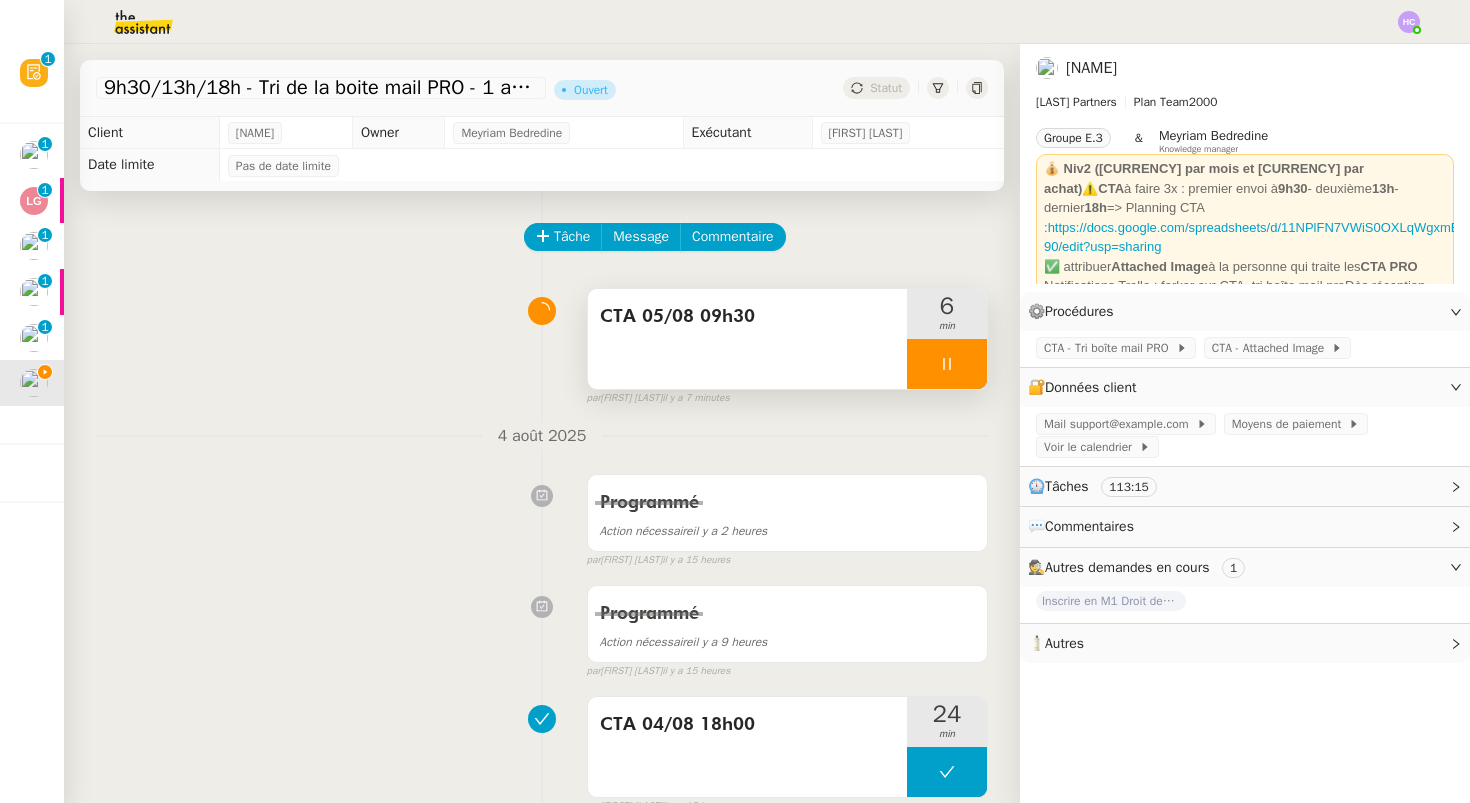 click at bounding box center [947, 364] 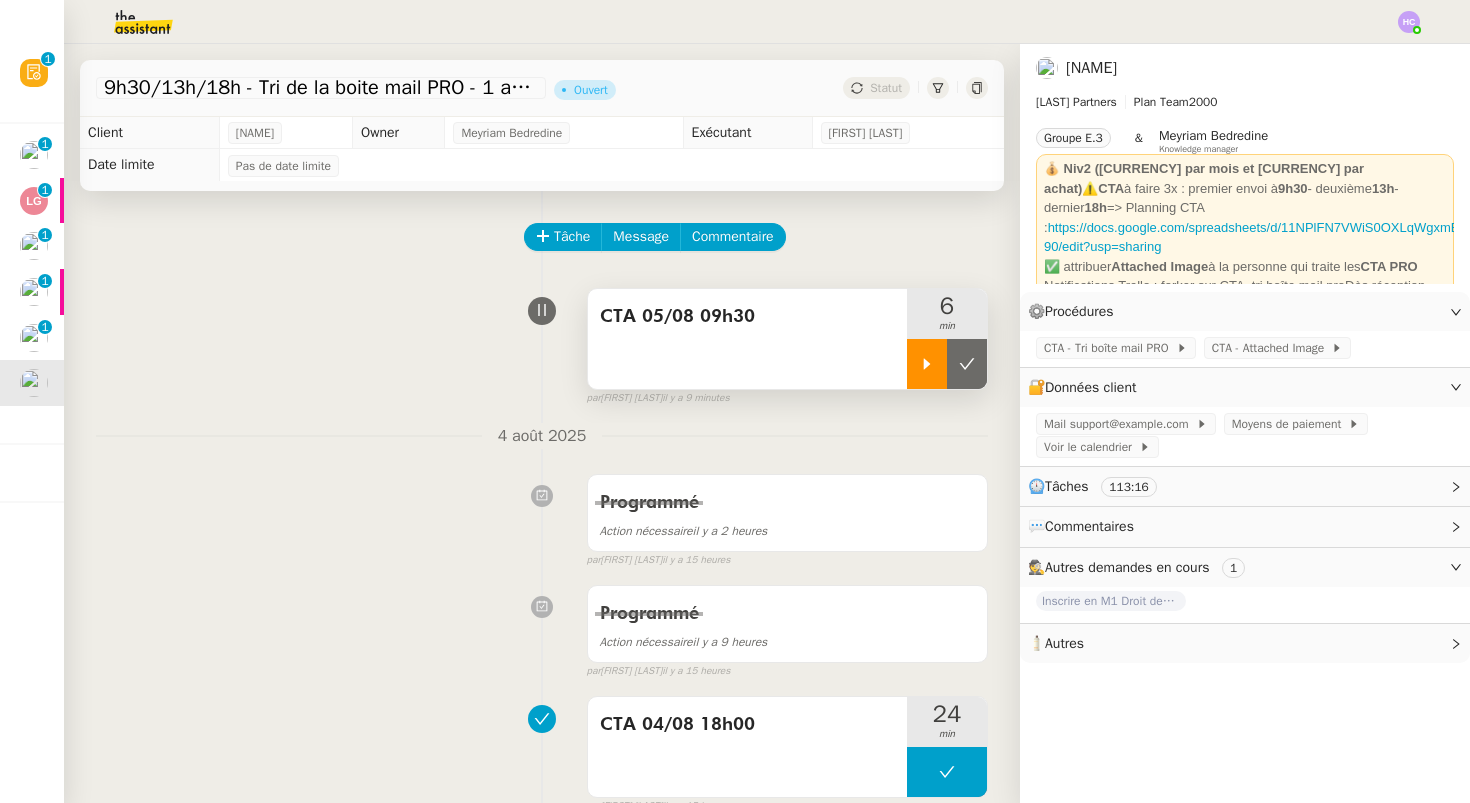 click 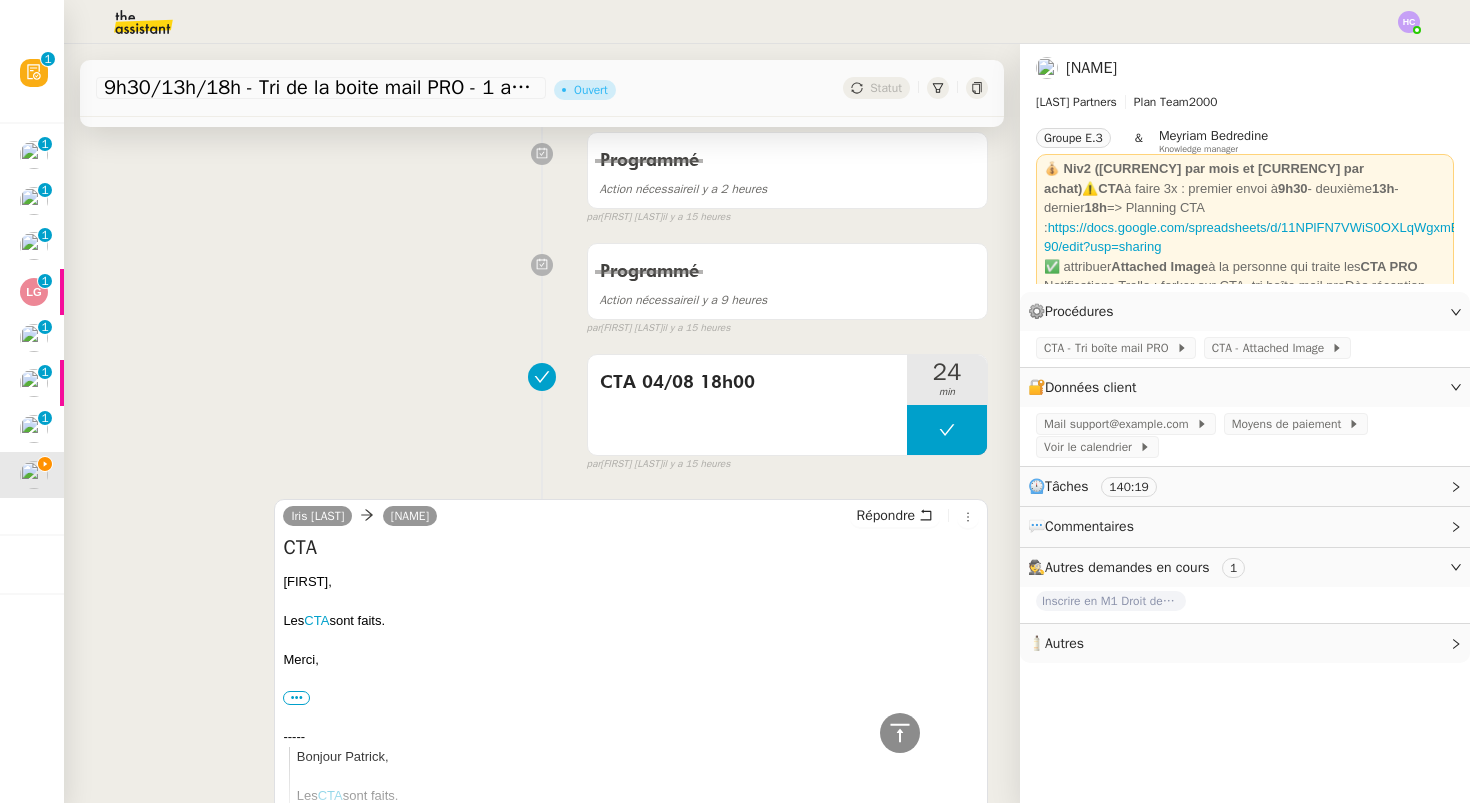 scroll, scrollTop: 722, scrollLeft: 0, axis: vertical 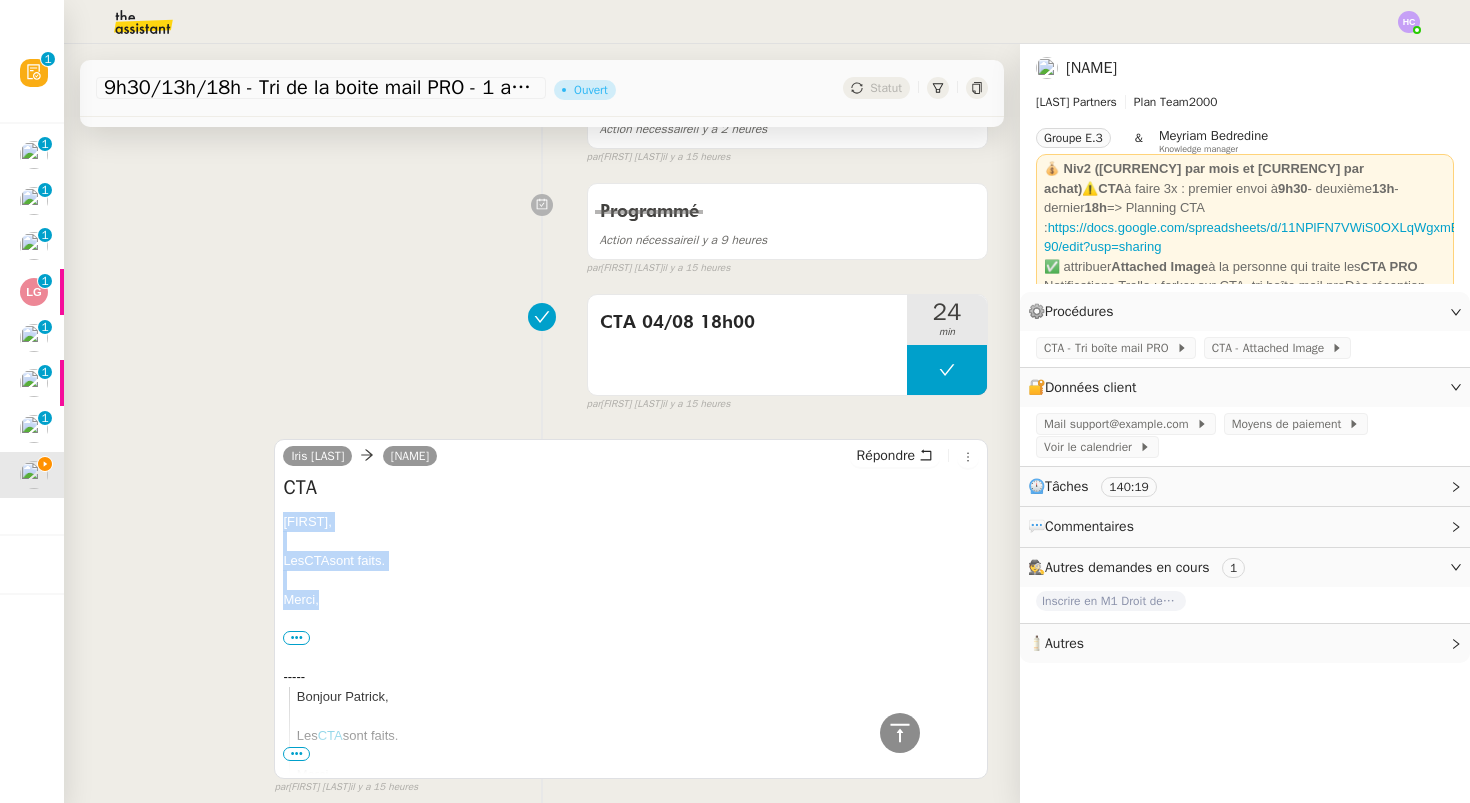 drag, startPoint x: 332, startPoint y: 602, endPoint x: 270, endPoint y: 507, distance: 113.44161 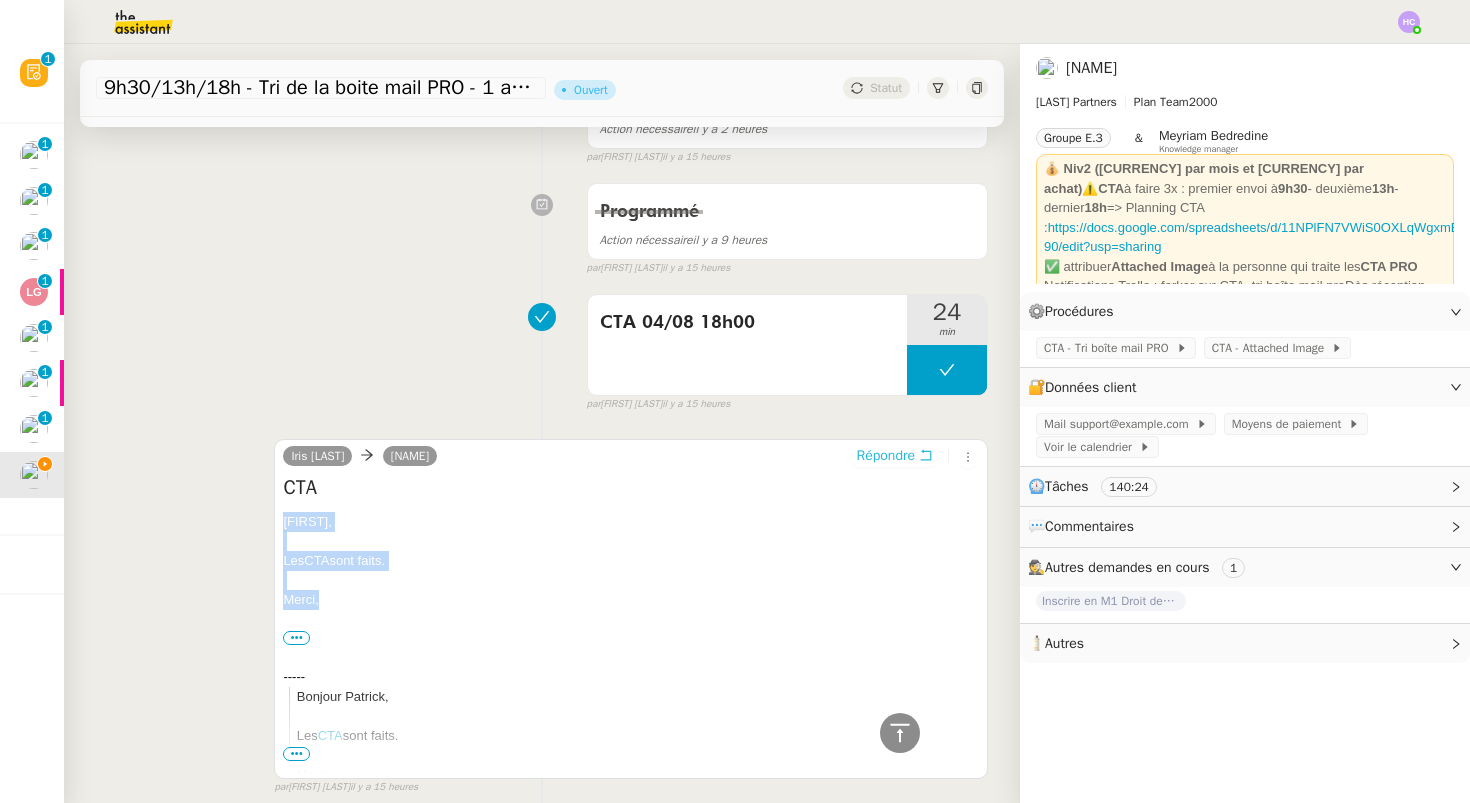 click on "Répondre" at bounding box center [886, 456] 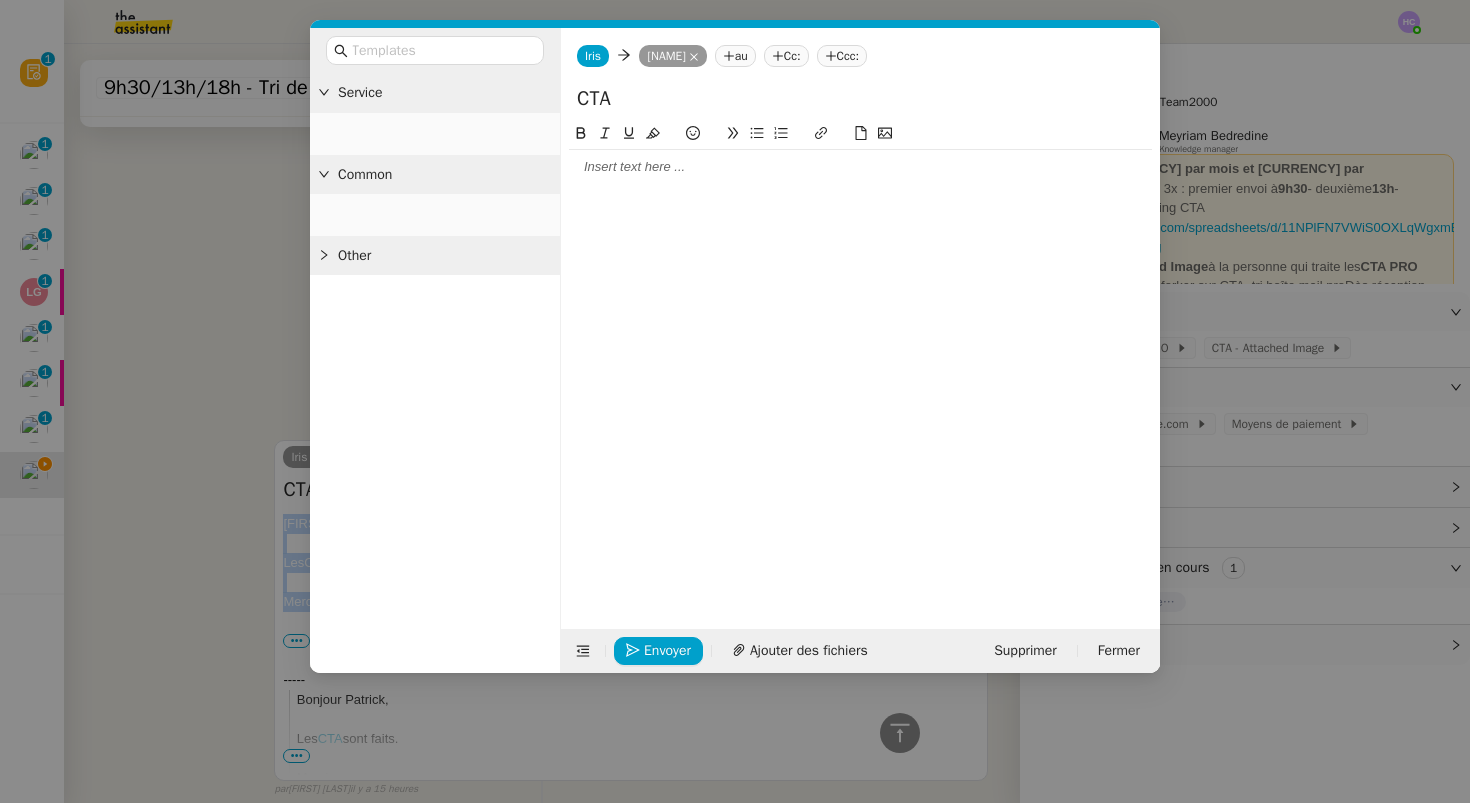 scroll, scrollTop: 876, scrollLeft: 0, axis: vertical 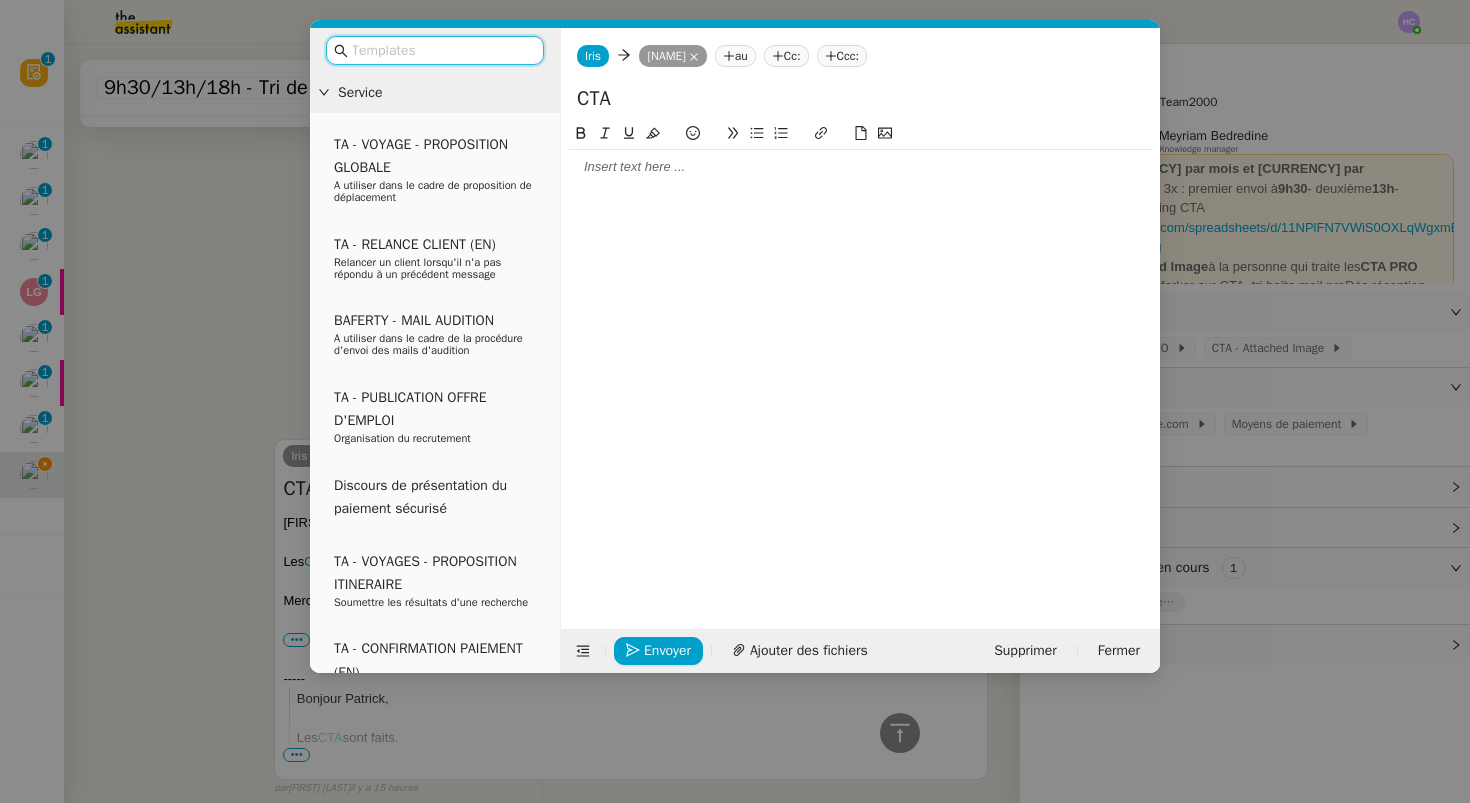 click 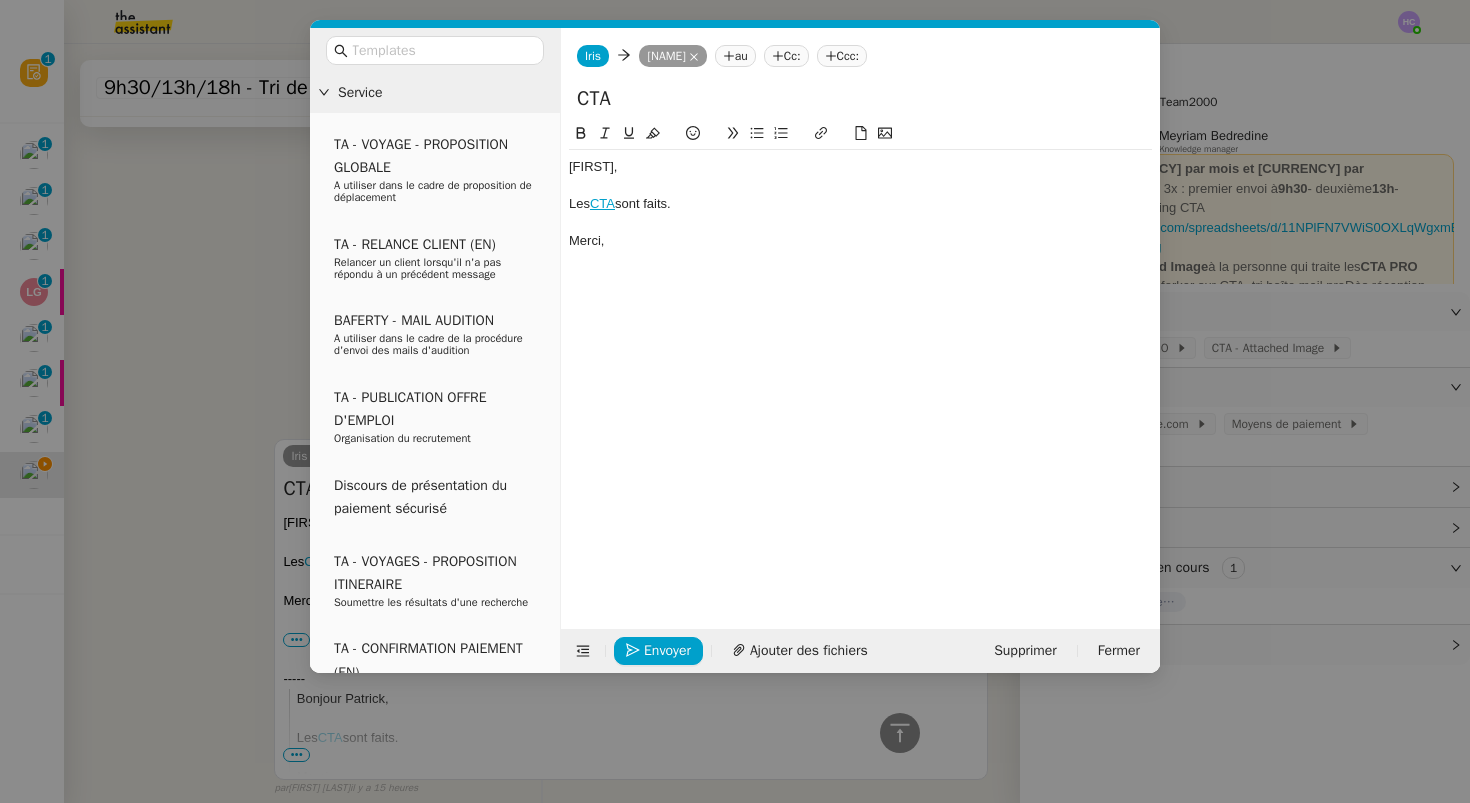 scroll, scrollTop: 0, scrollLeft: 0, axis: both 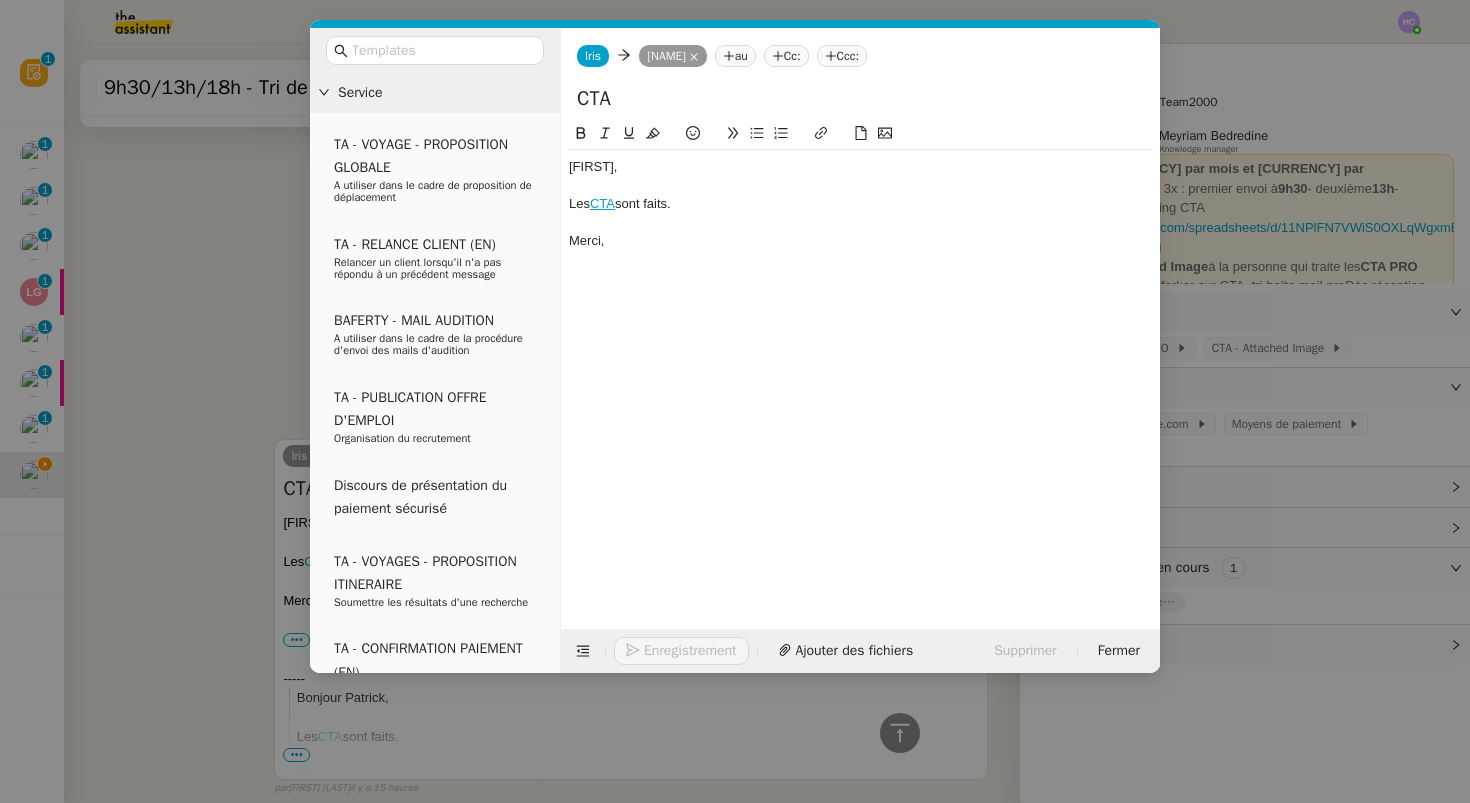 click on "[FIRST]," 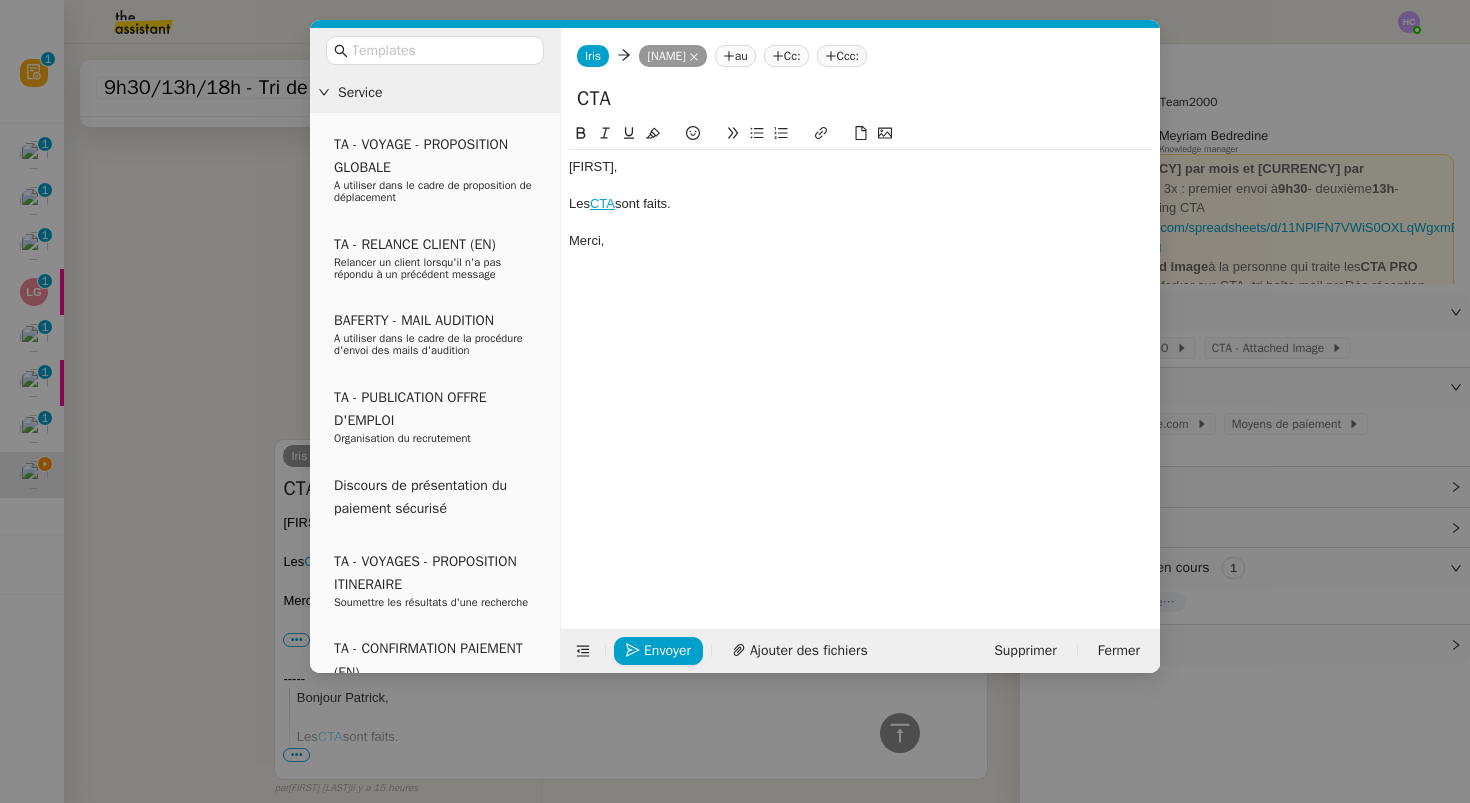 type 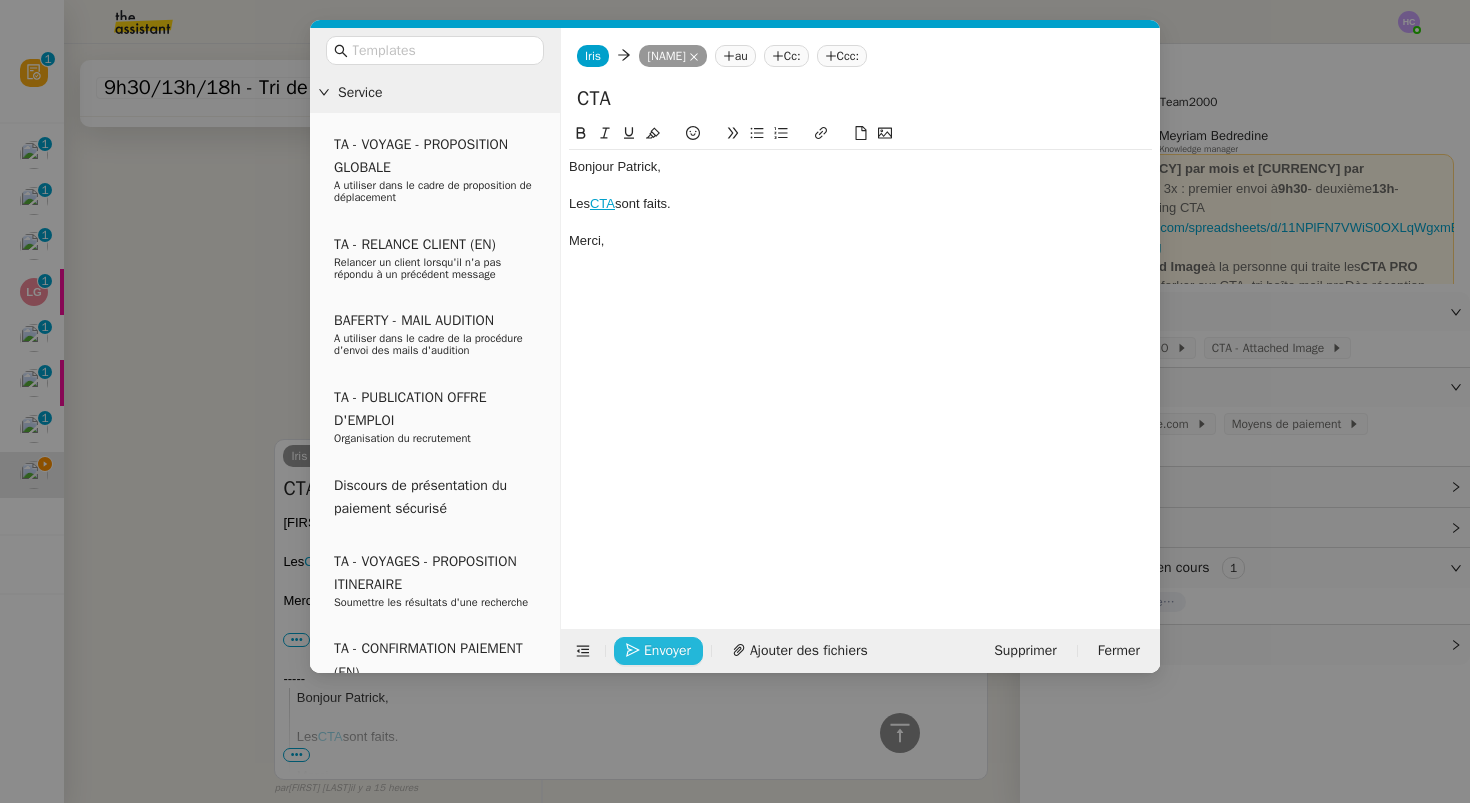 click on "Envoyer" 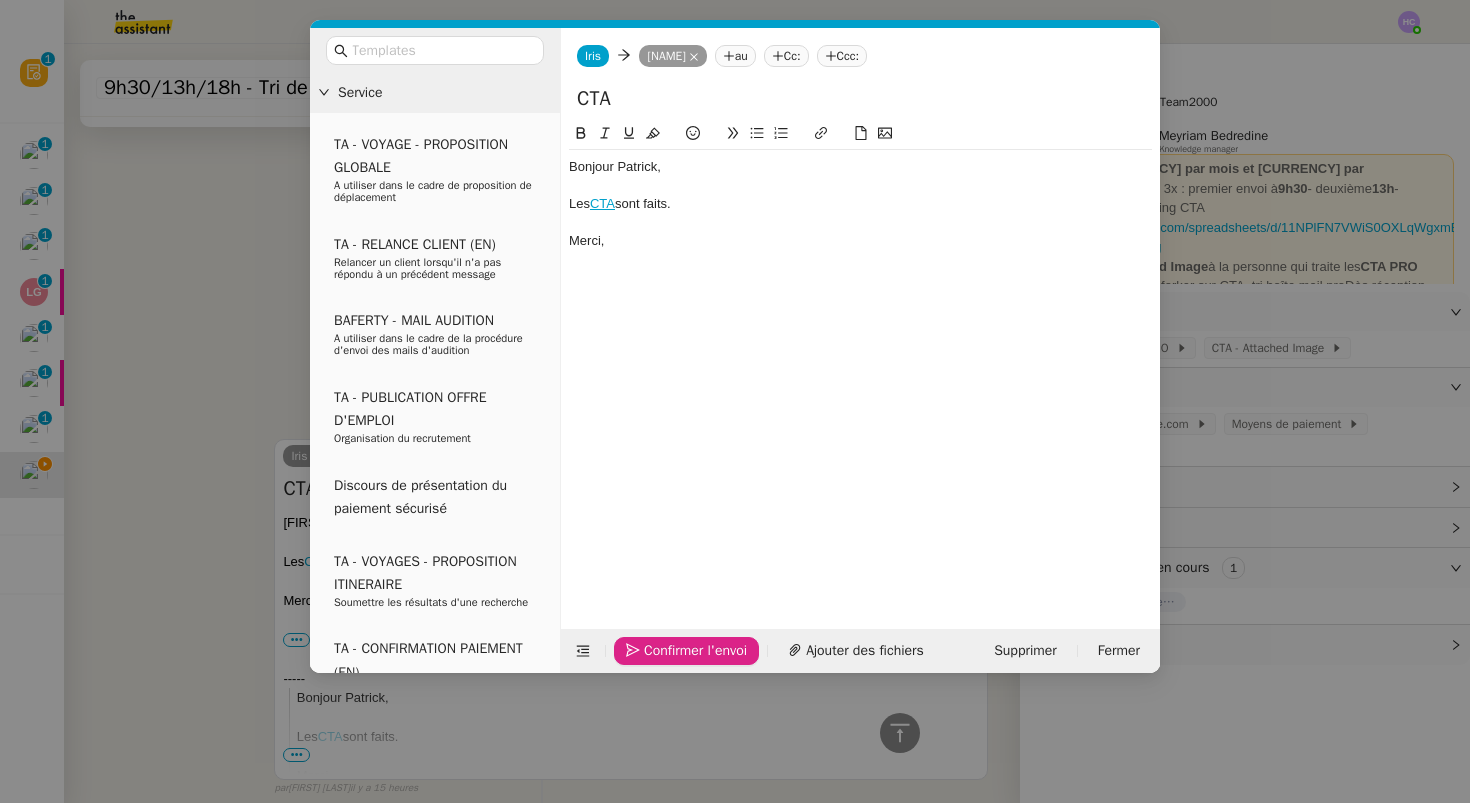 click on "Confirmer l'envoi" 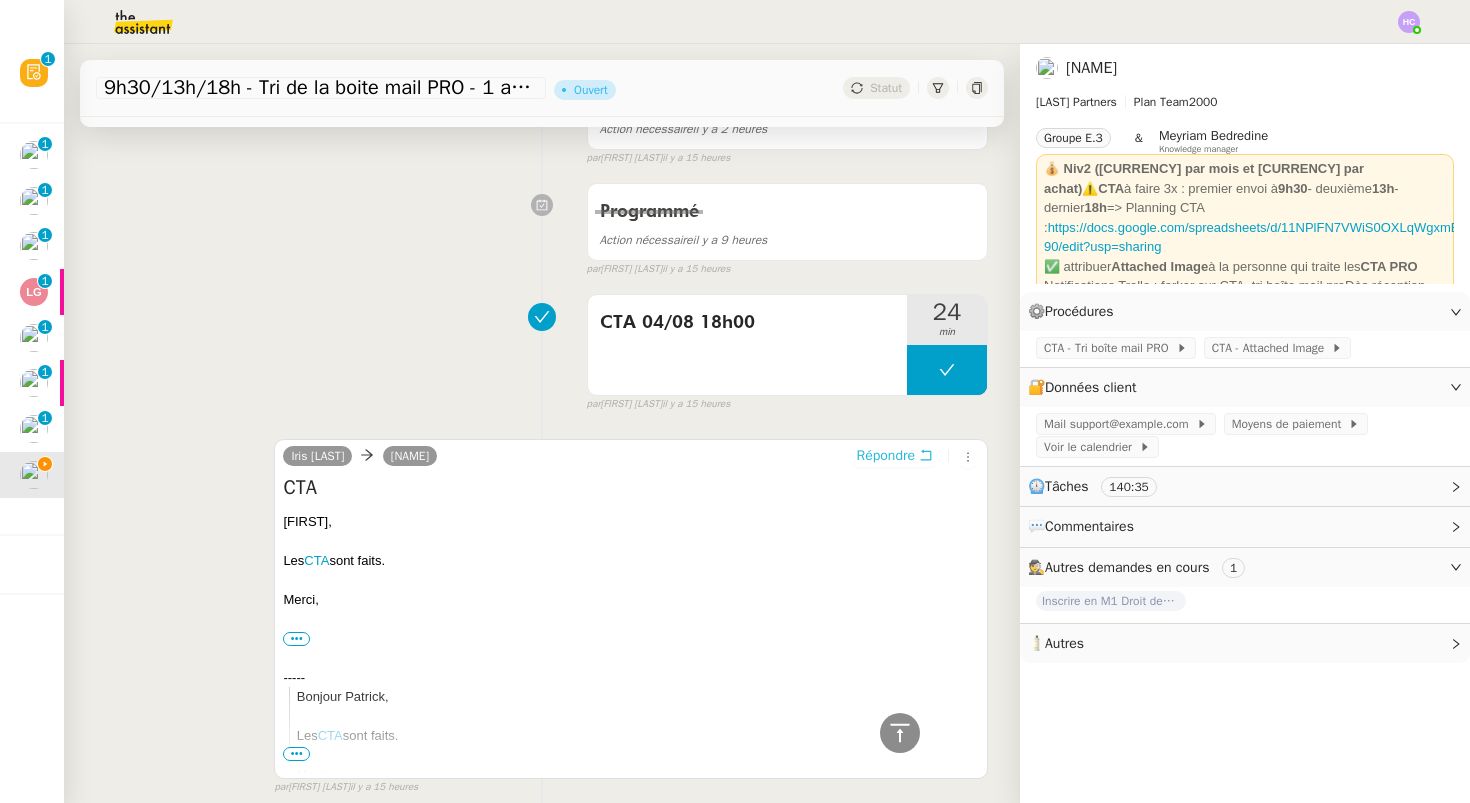 scroll, scrollTop: 940, scrollLeft: 0, axis: vertical 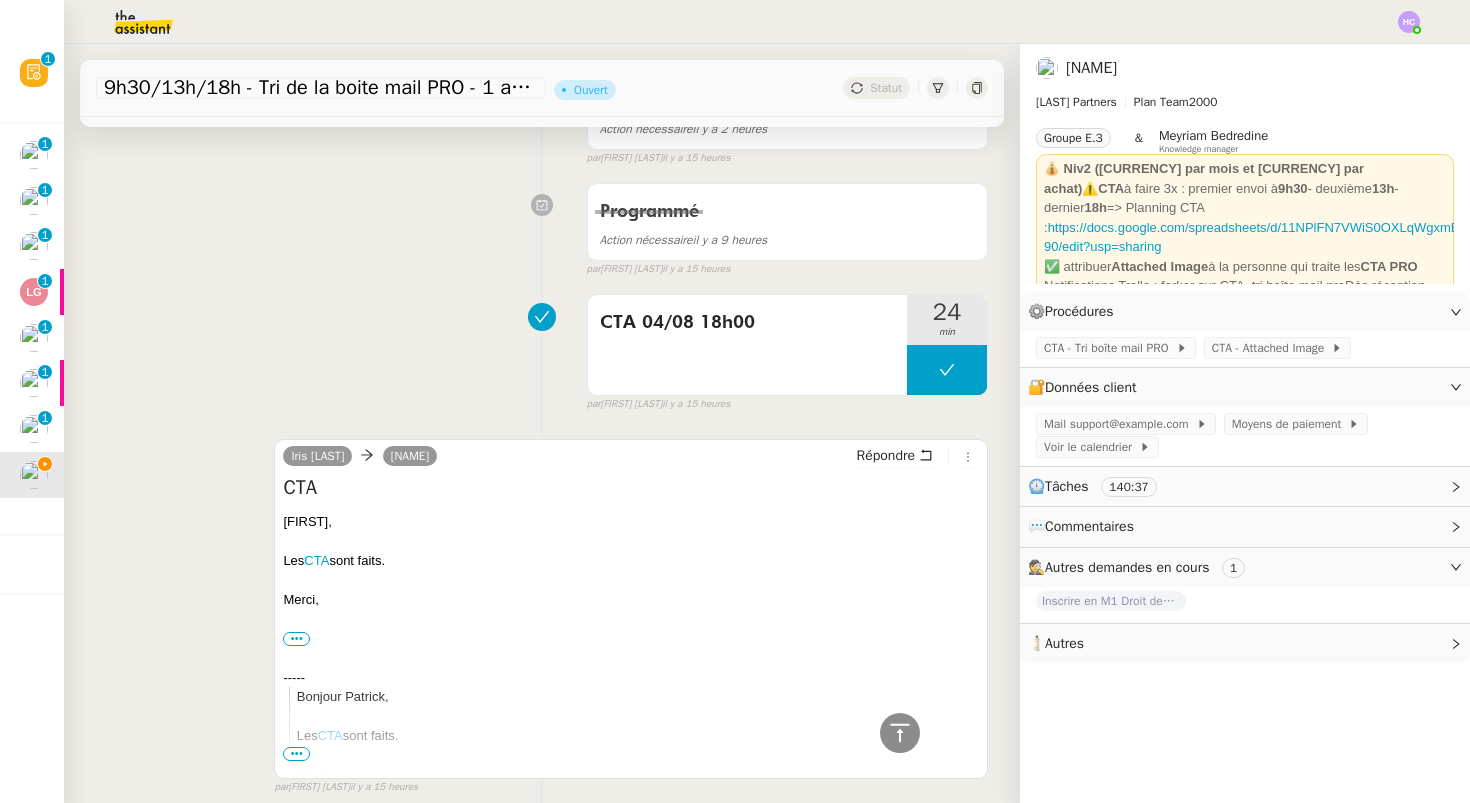click 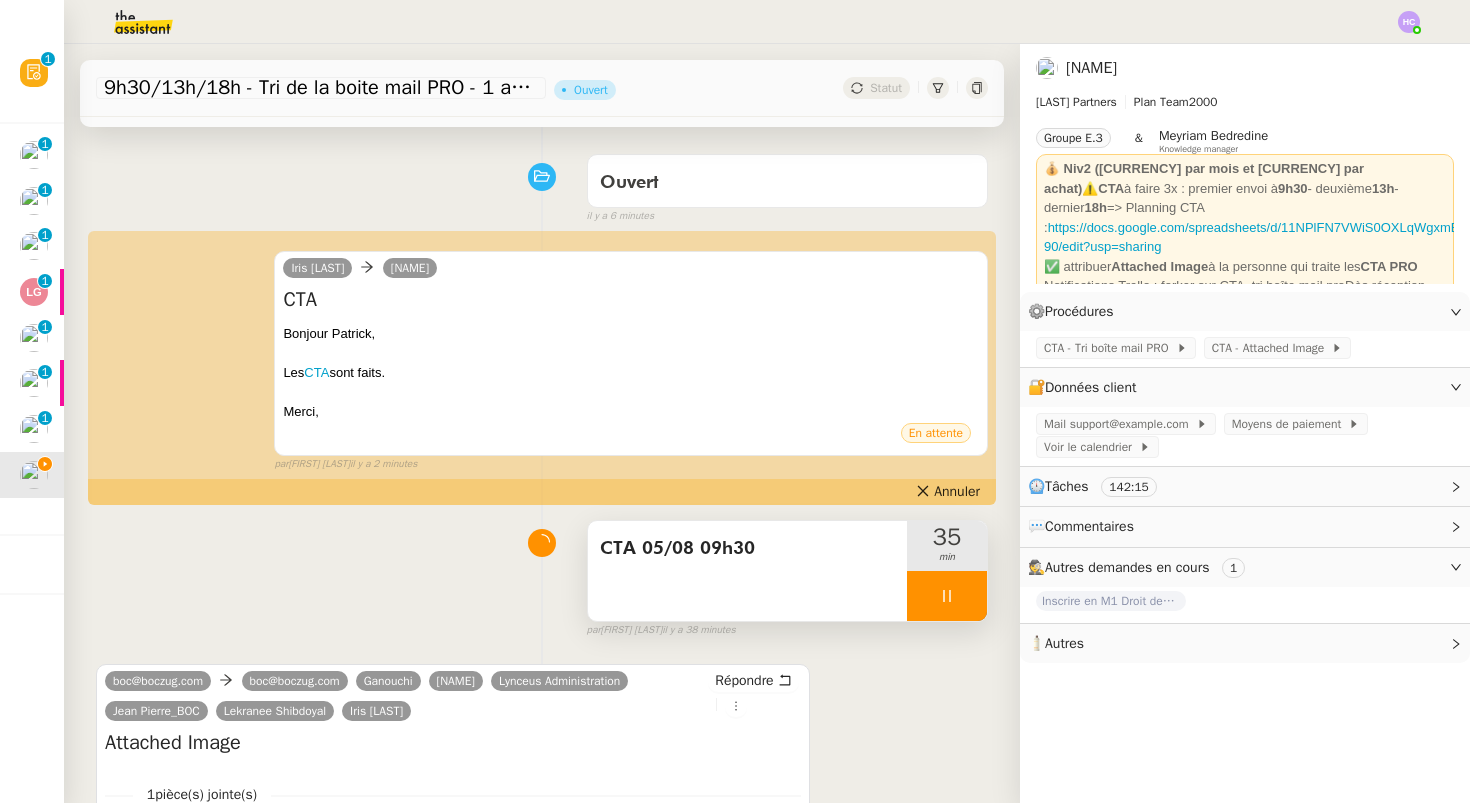 scroll, scrollTop: 169, scrollLeft: 0, axis: vertical 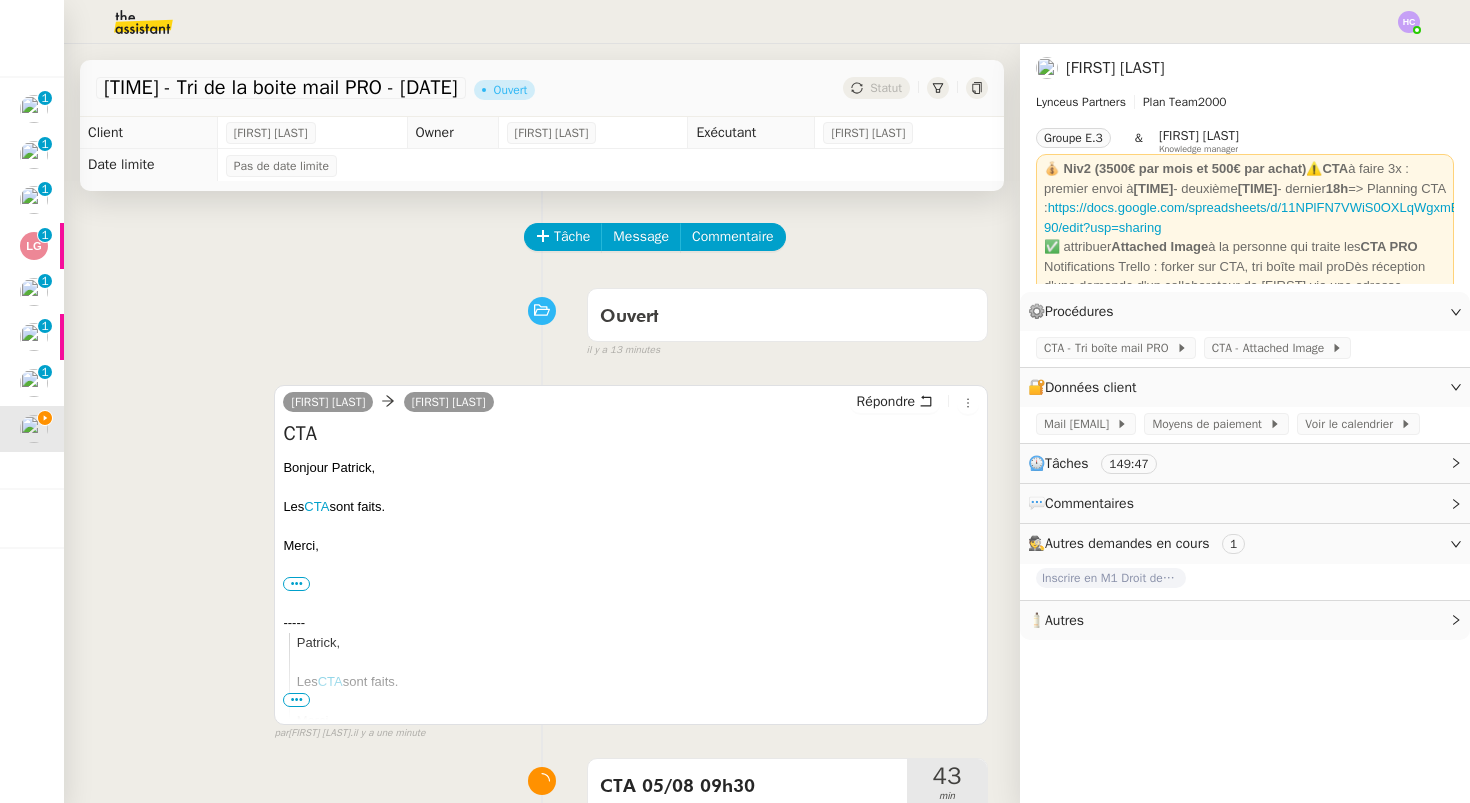 click on "Statut" 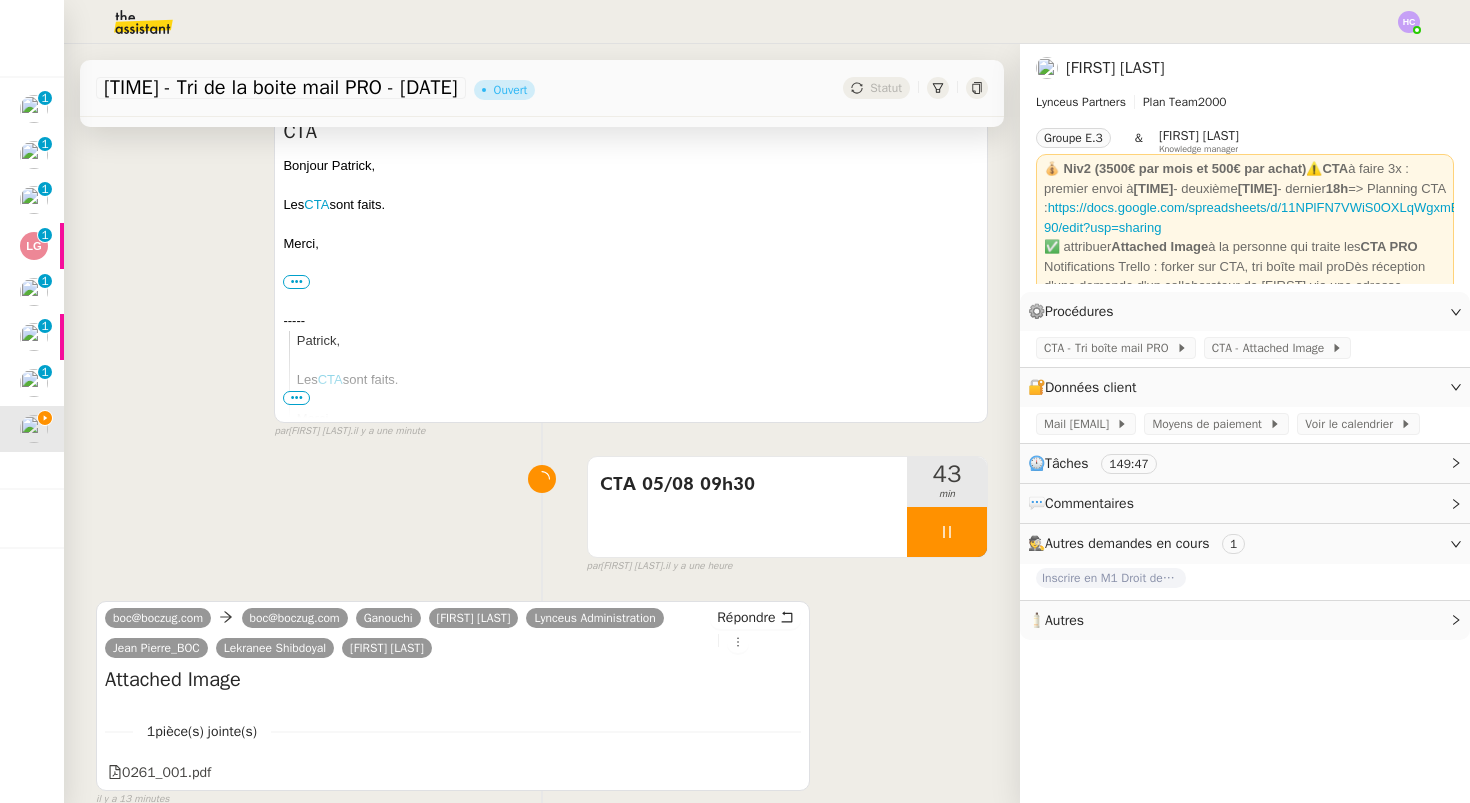 scroll, scrollTop: 344, scrollLeft: 0, axis: vertical 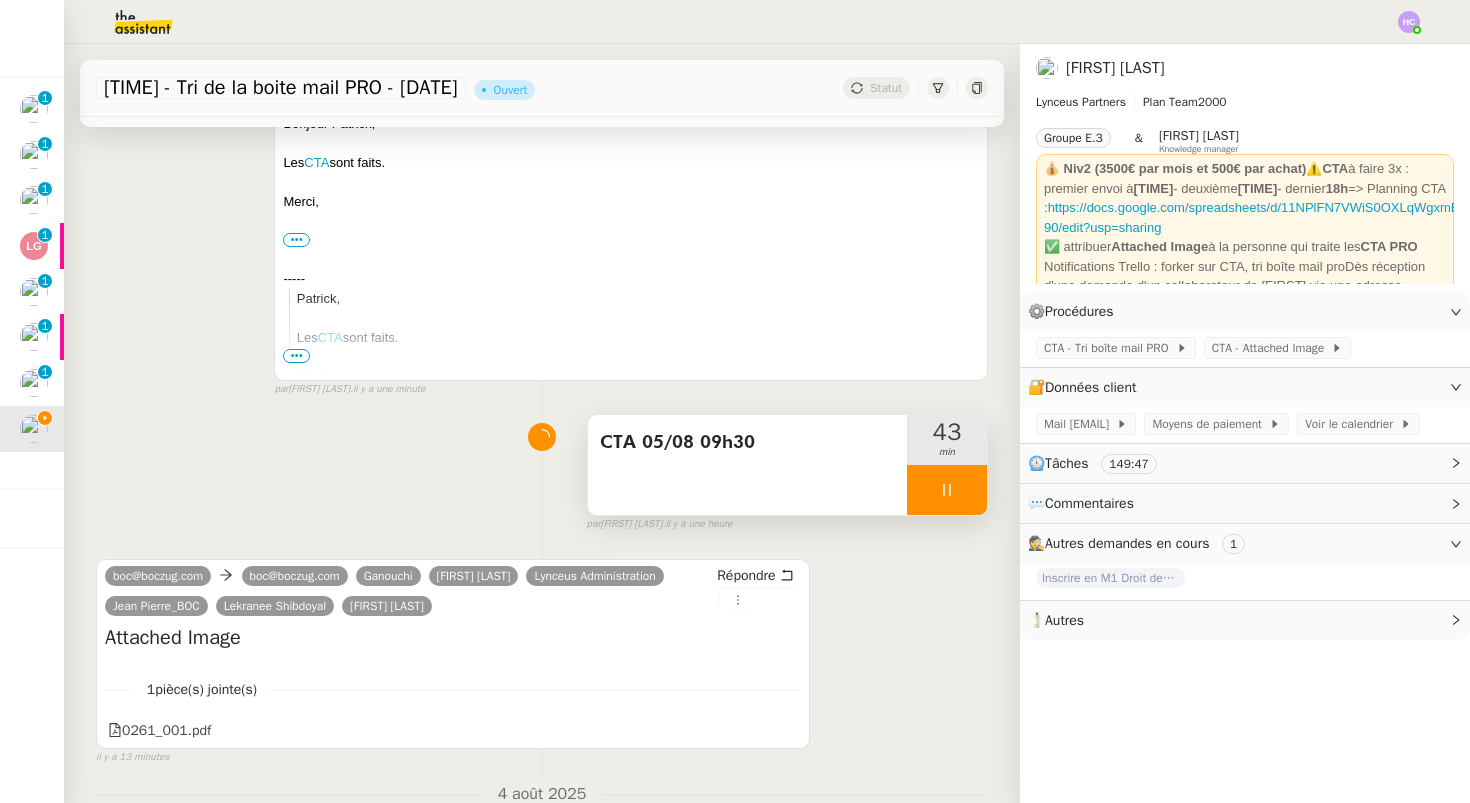 click at bounding box center [947, 490] 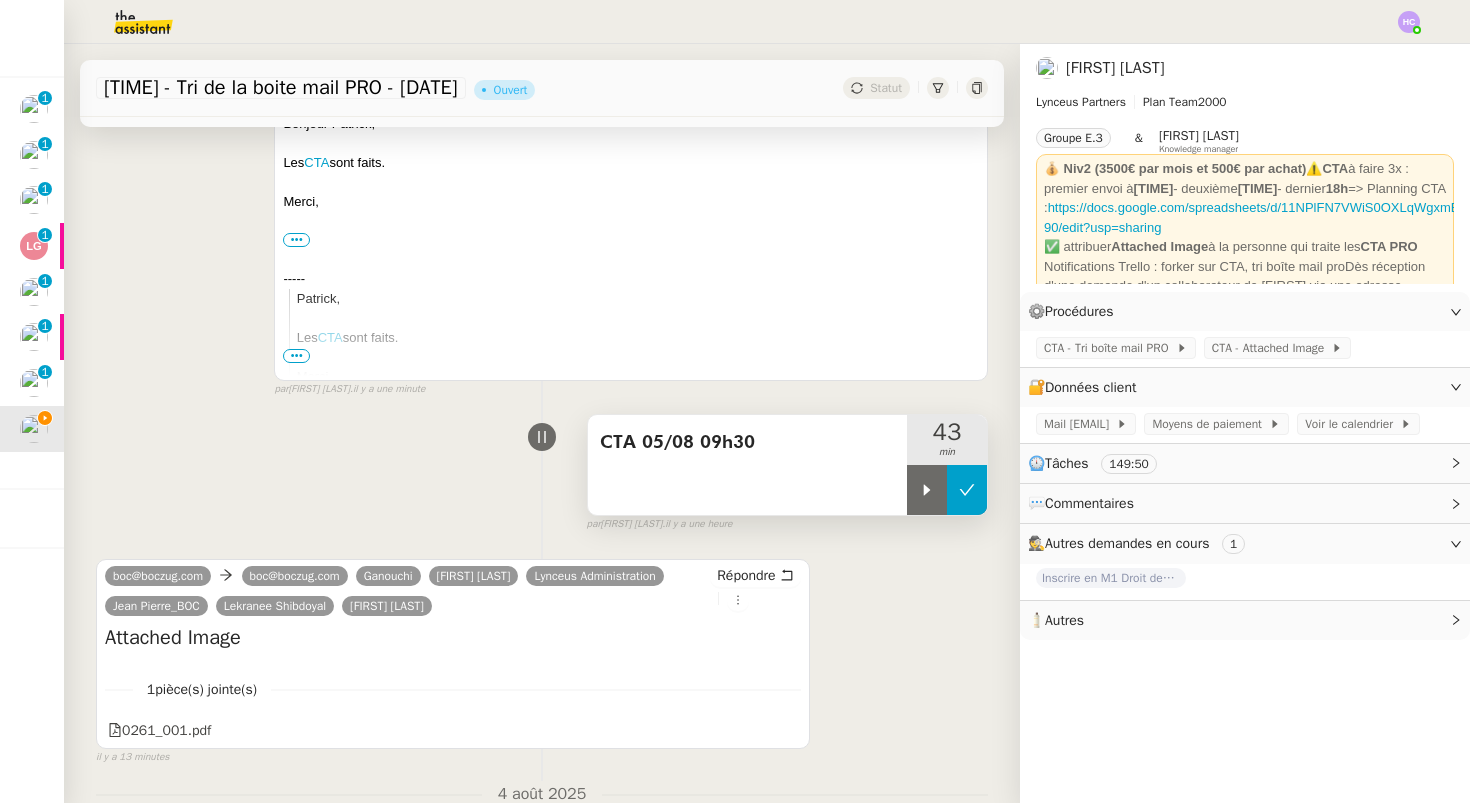 click at bounding box center (967, 490) 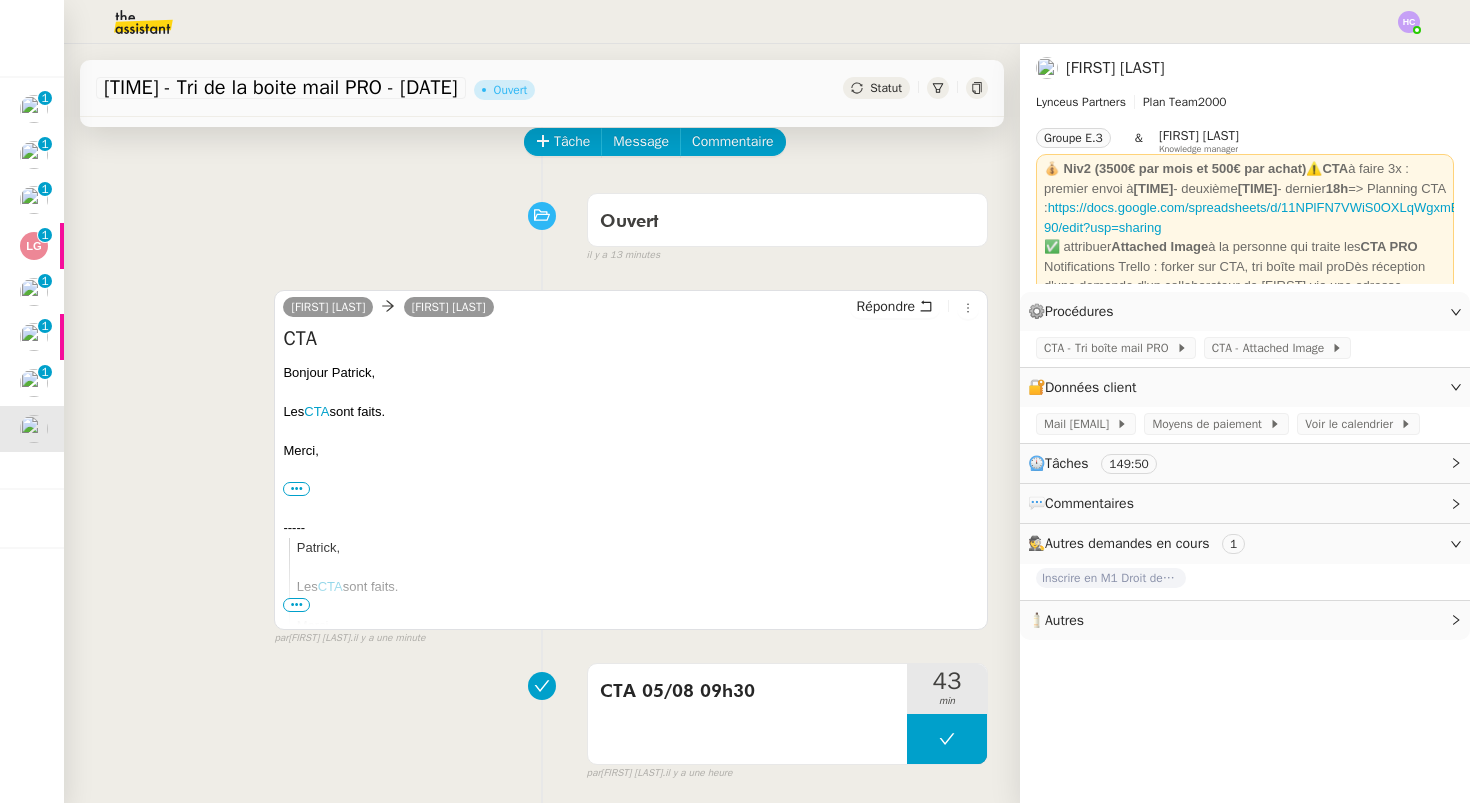 scroll, scrollTop: 0, scrollLeft: 0, axis: both 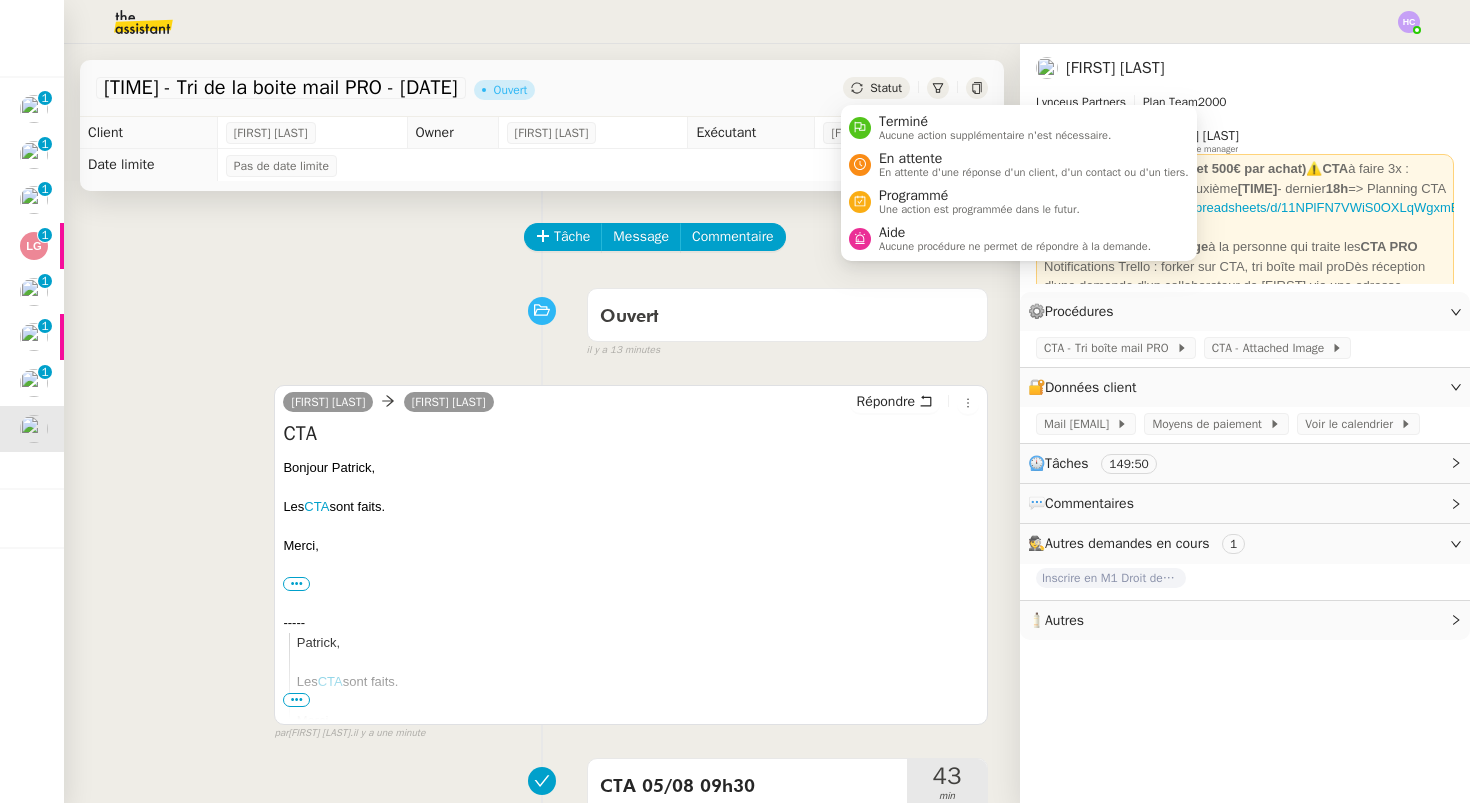 click on "Statut" 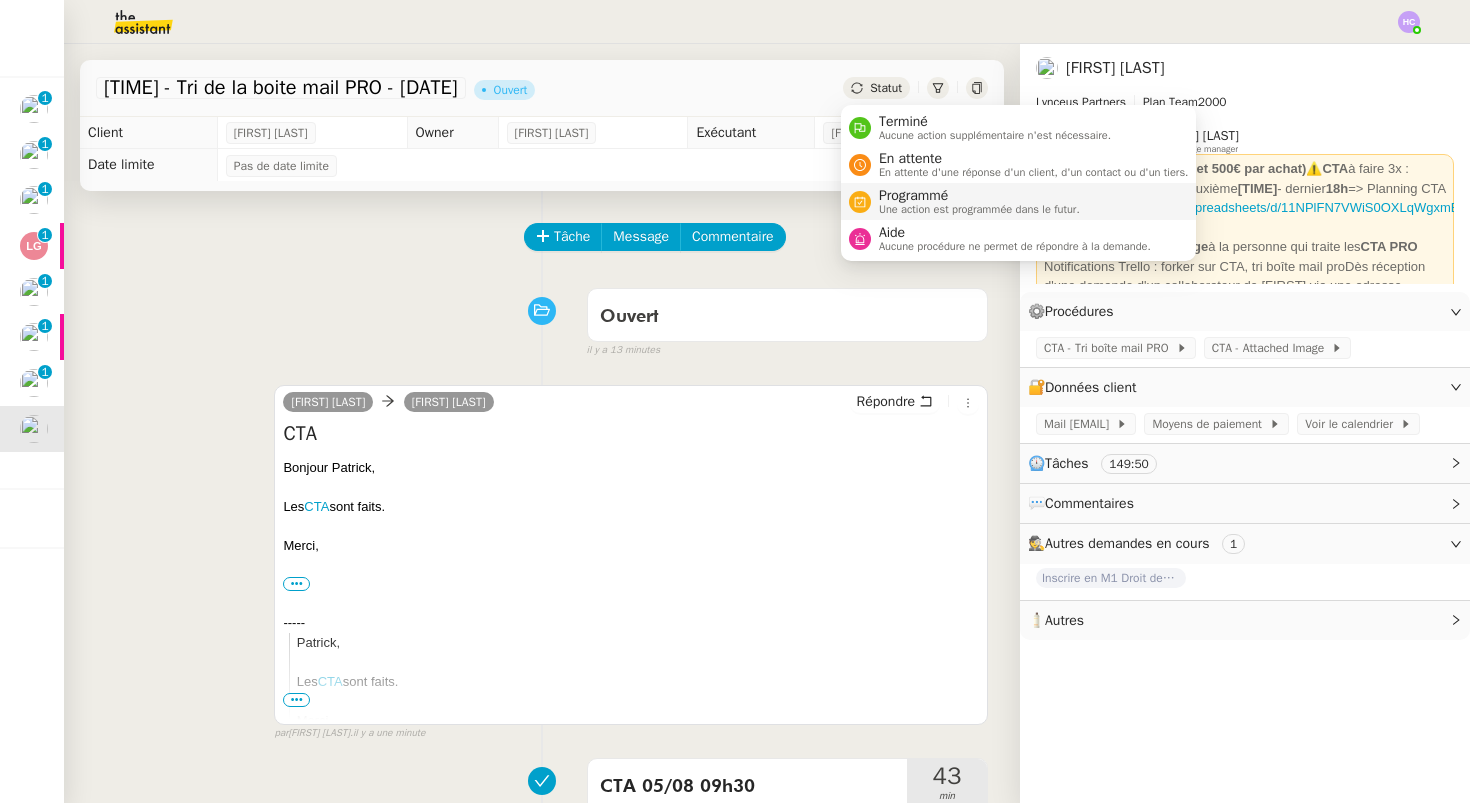 click on "Programmé" at bounding box center (979, 196) 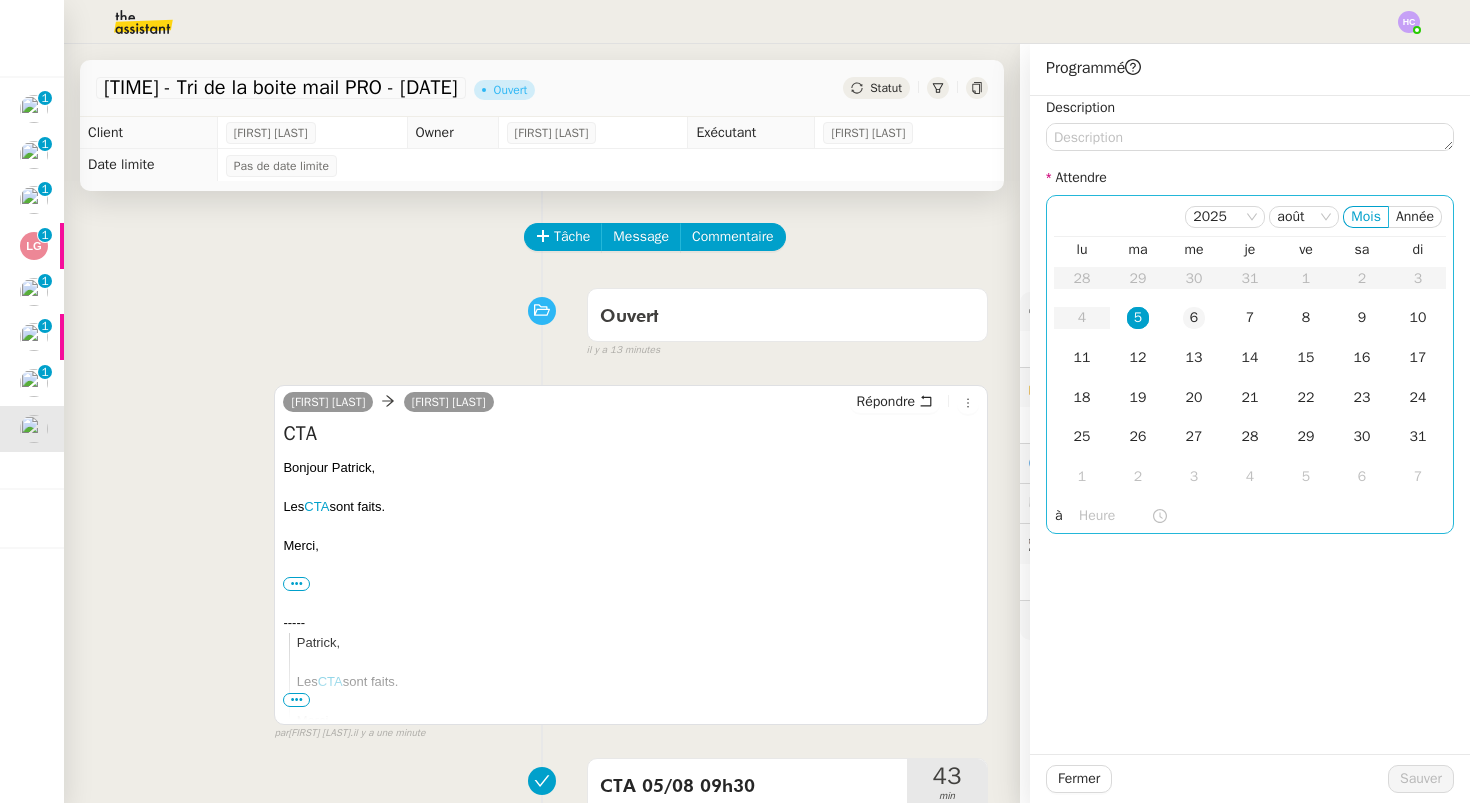 click on "6" 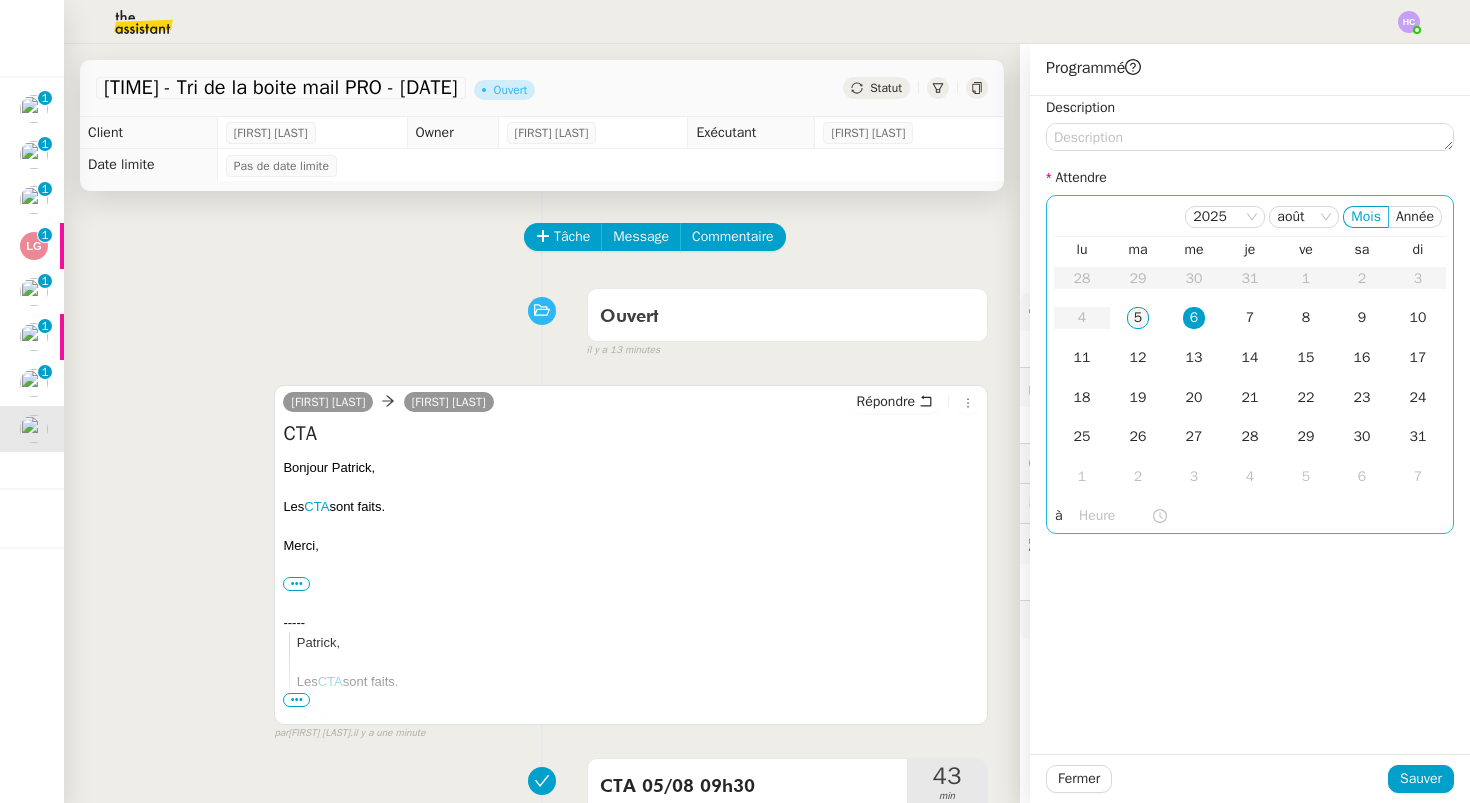 click on "5" 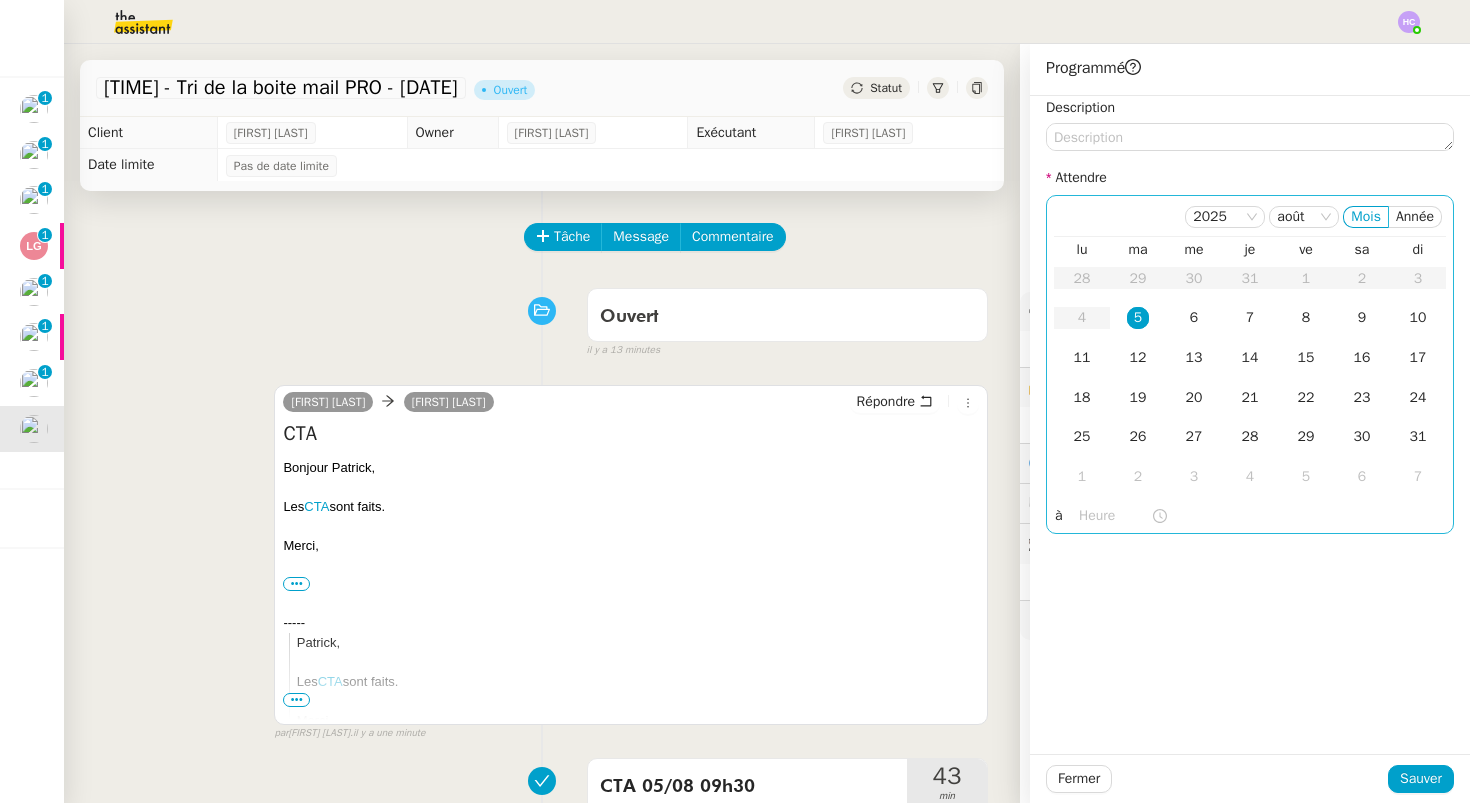 click 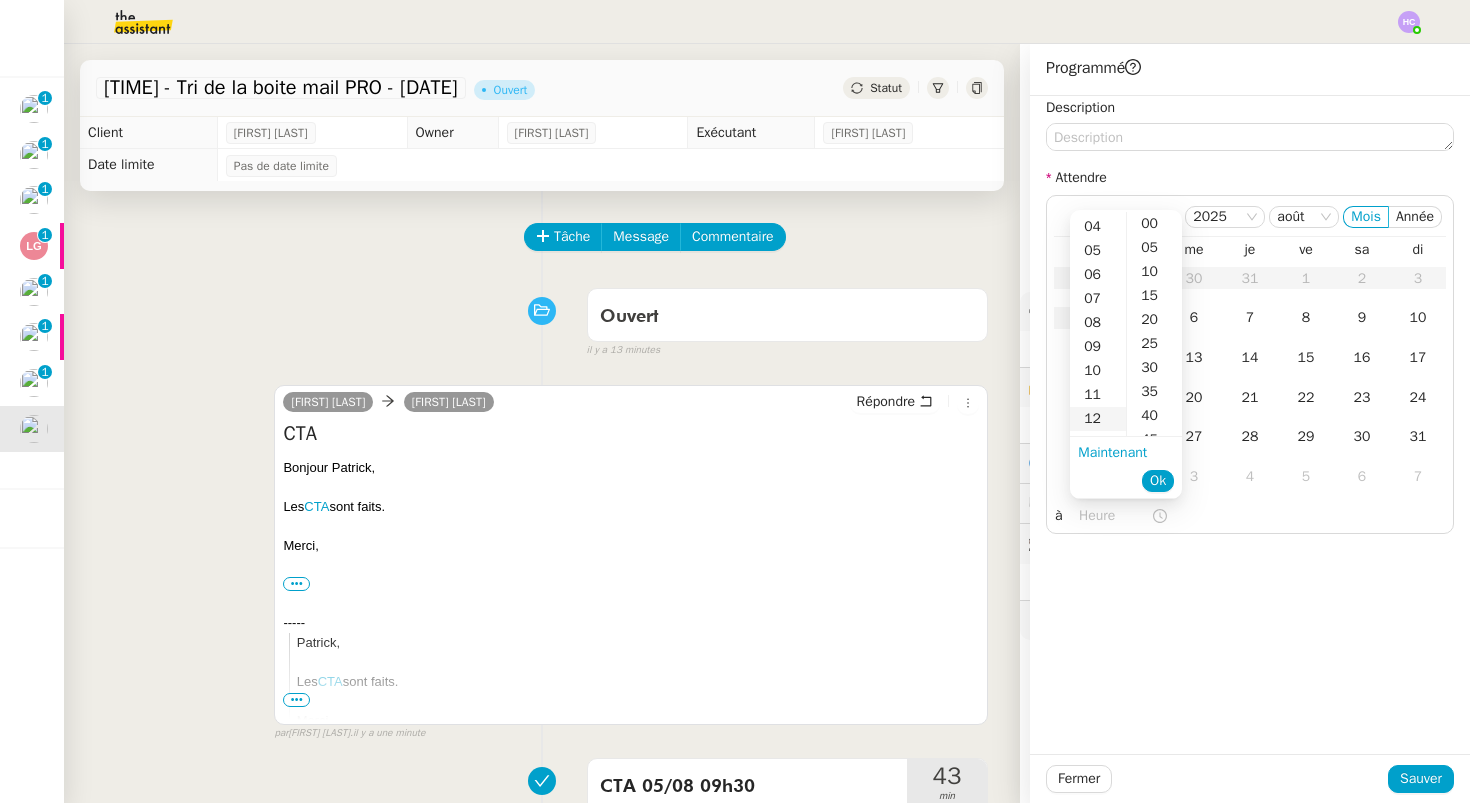 click on "12" at bounding box center (1098, 419) 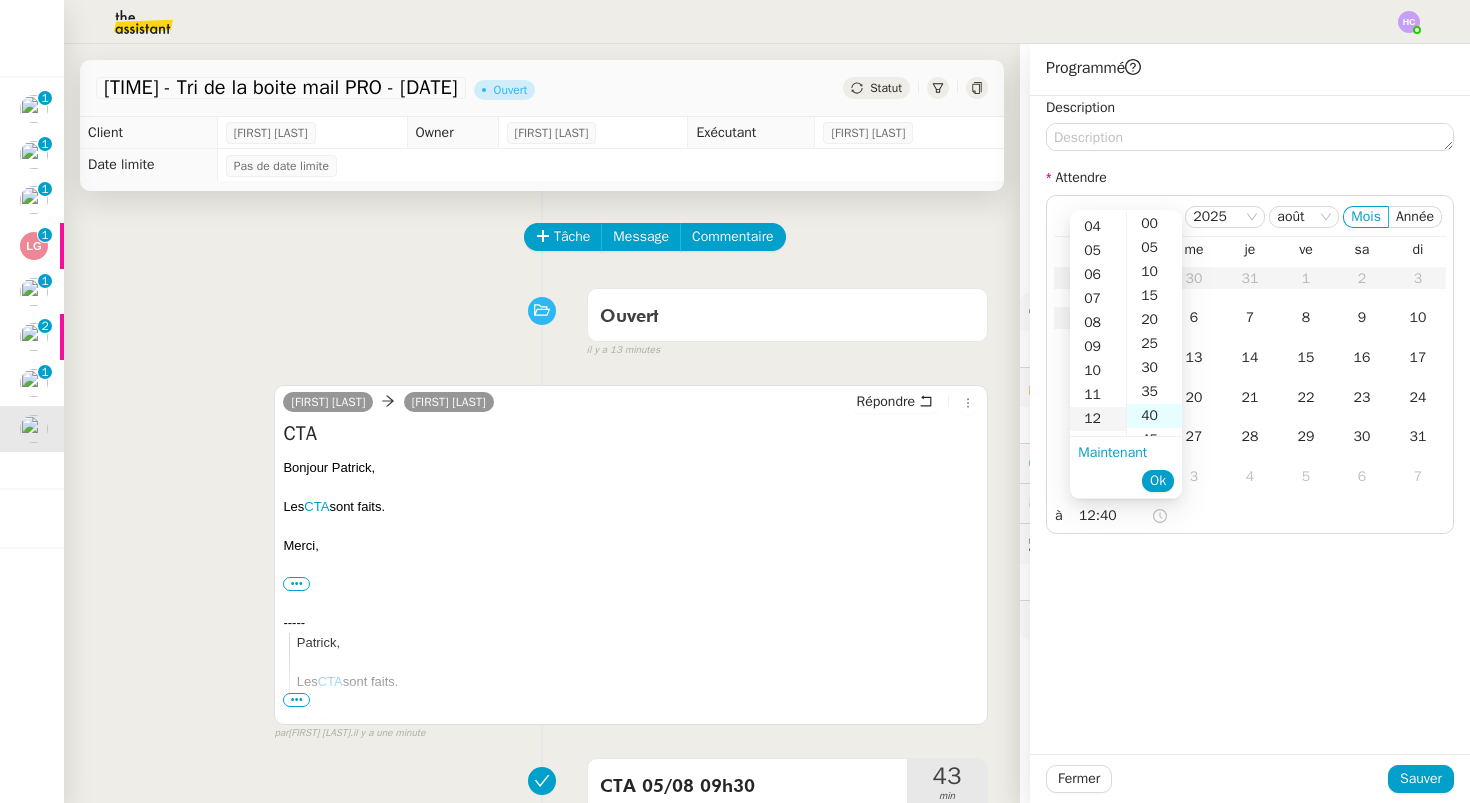 scroll, scrollTop: 288, scrollLeft: 0, axis: vertical 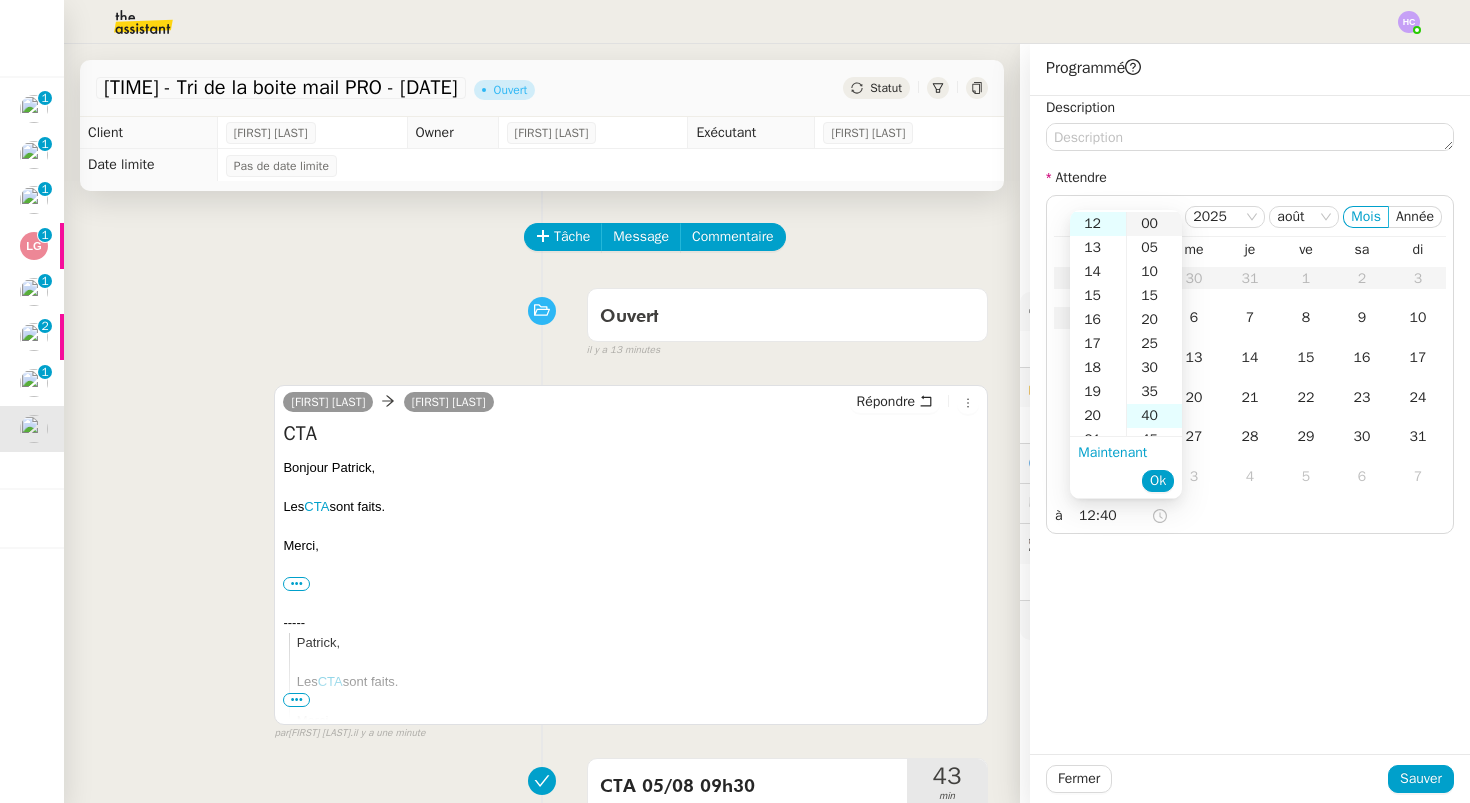 click on "00" at bounding box center [1154, 224] 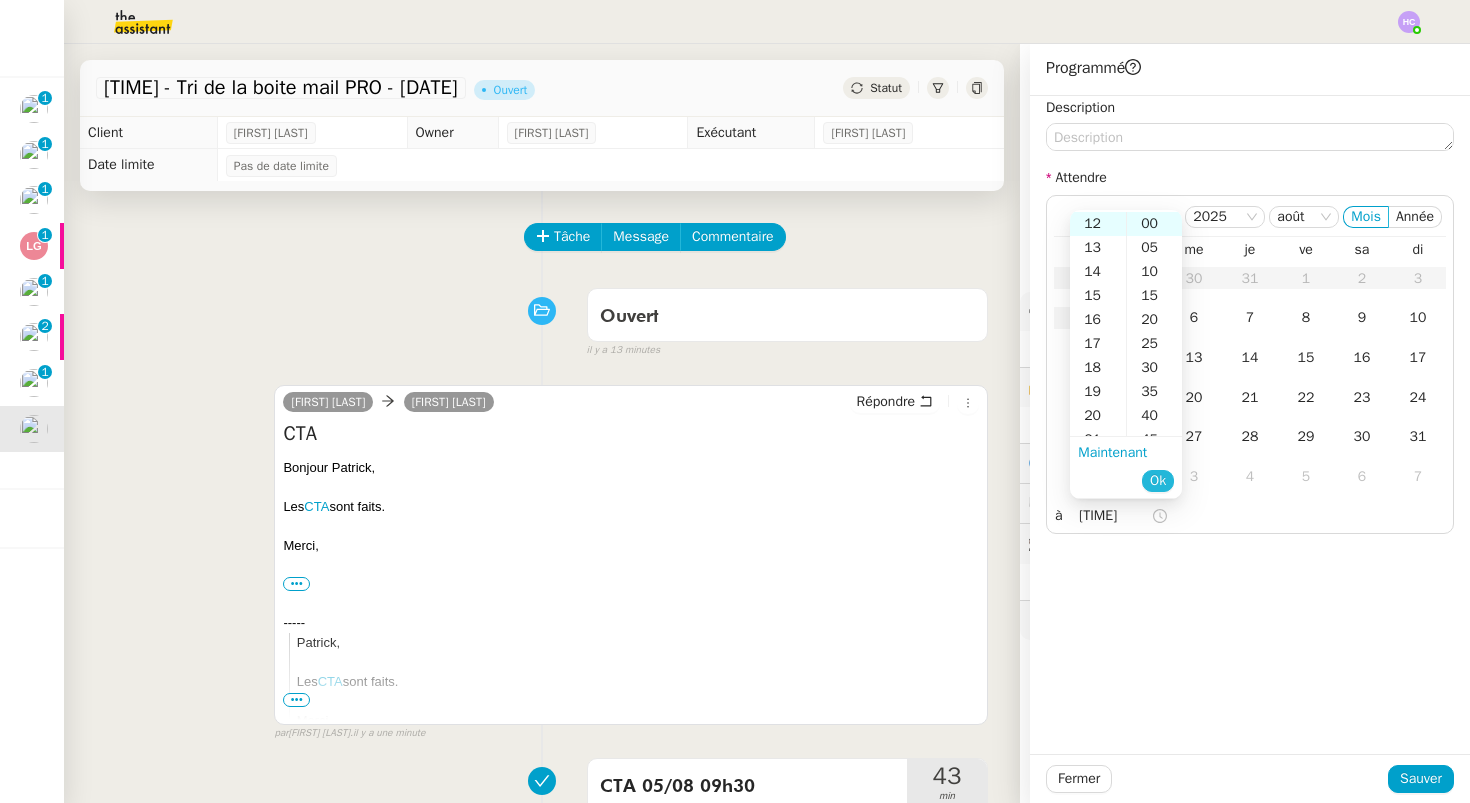 click on "Ok" at bounding box center [1158, 481] 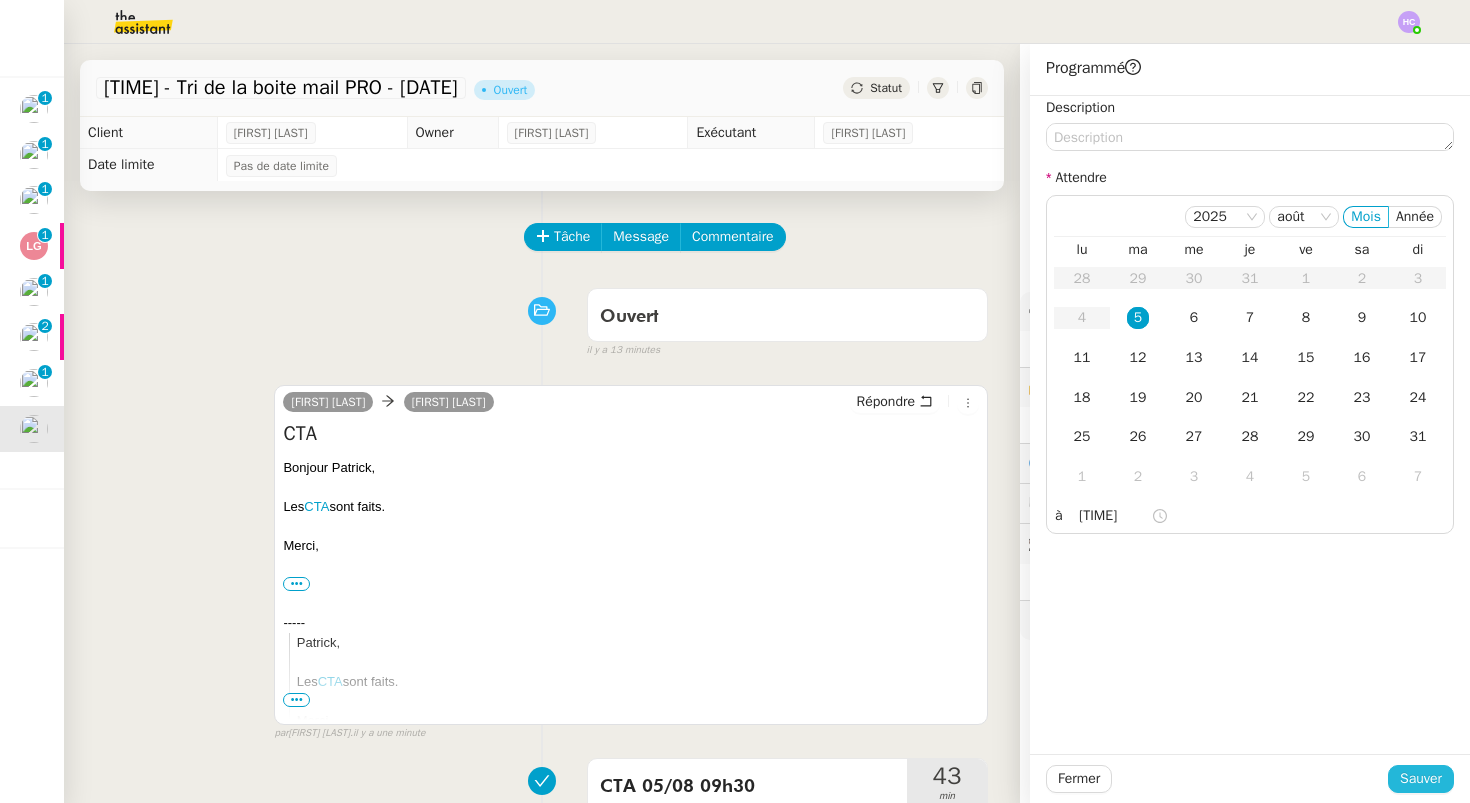 click on "Sauver" 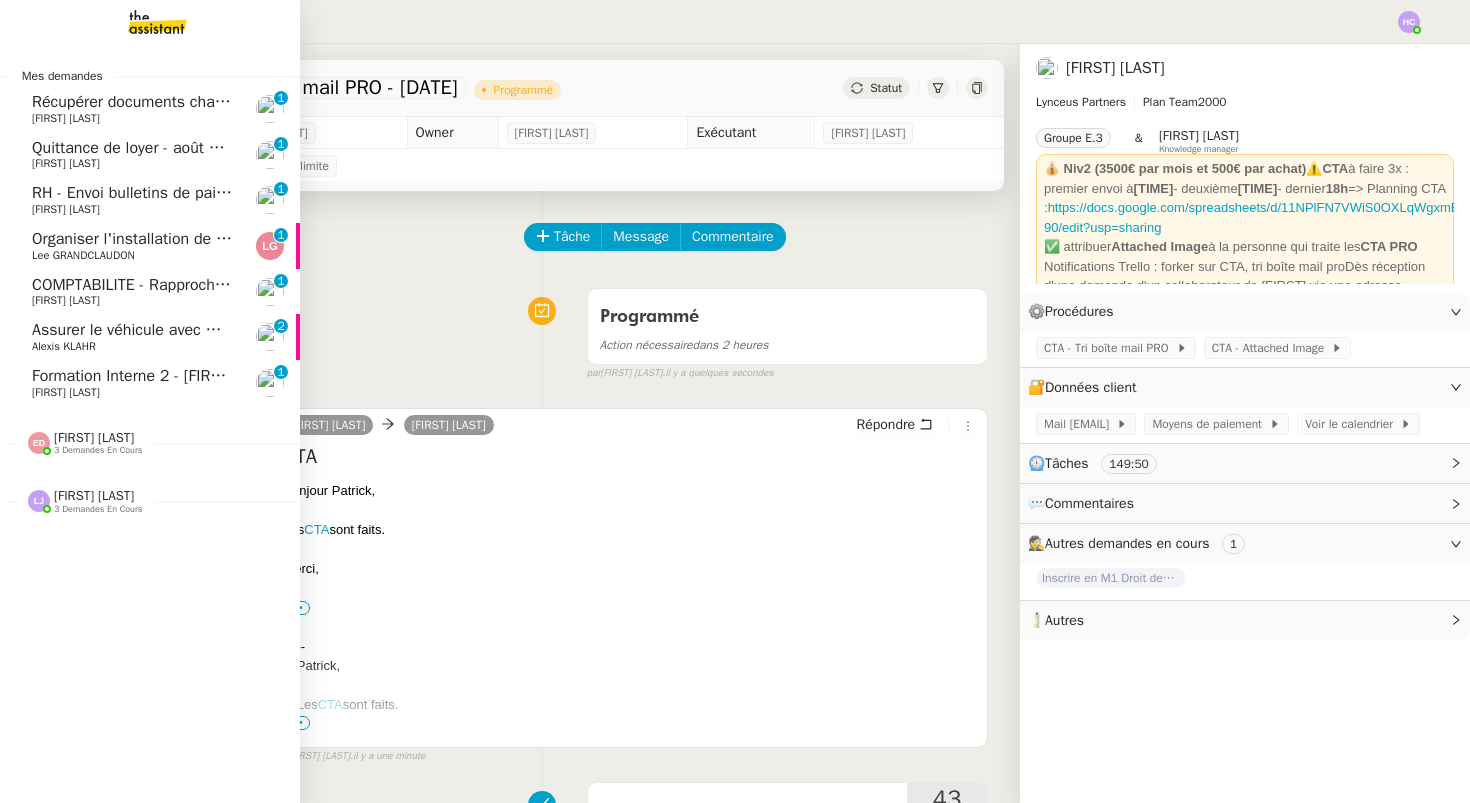 click on "[NAME]" 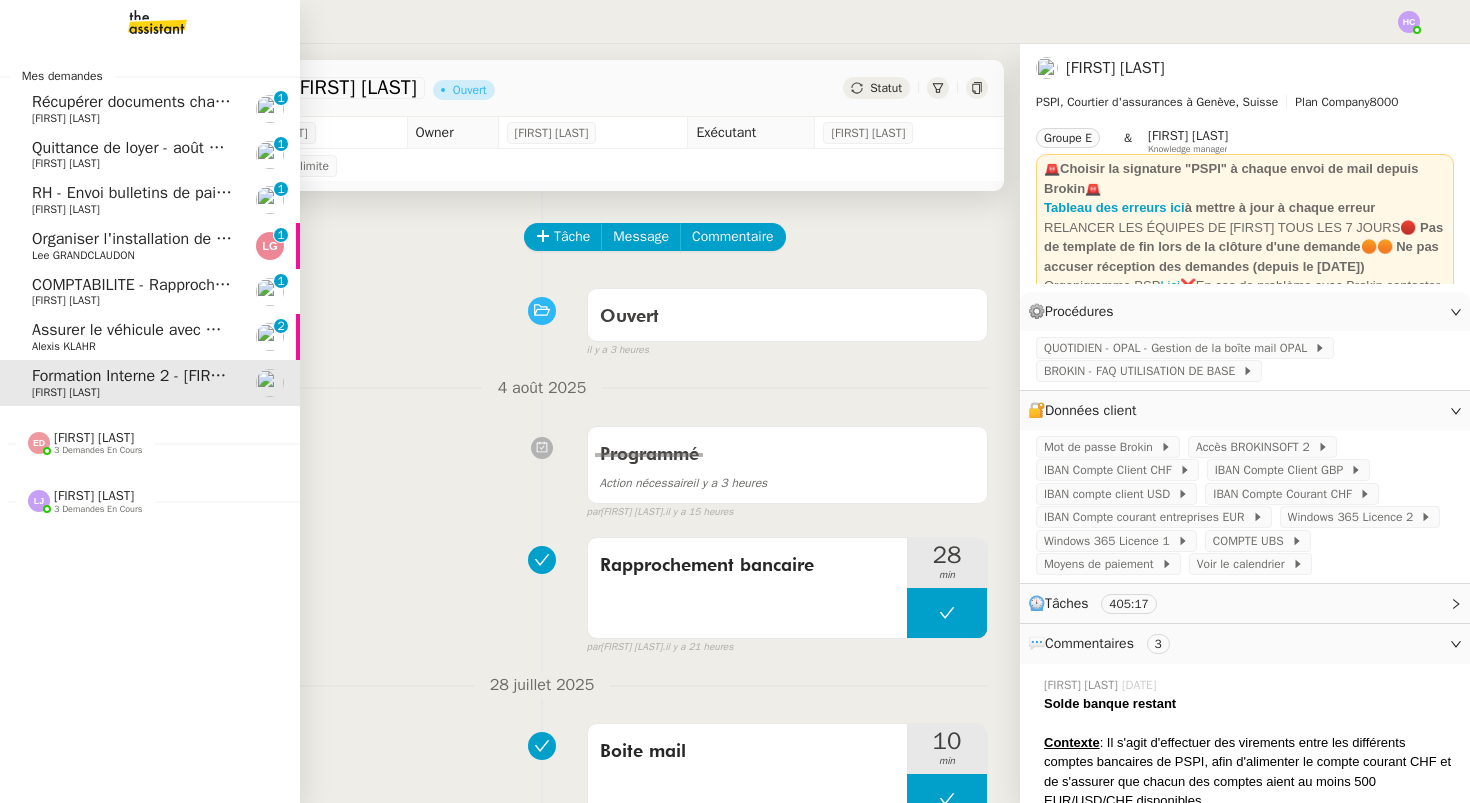 click on "Alexis KLAHR" 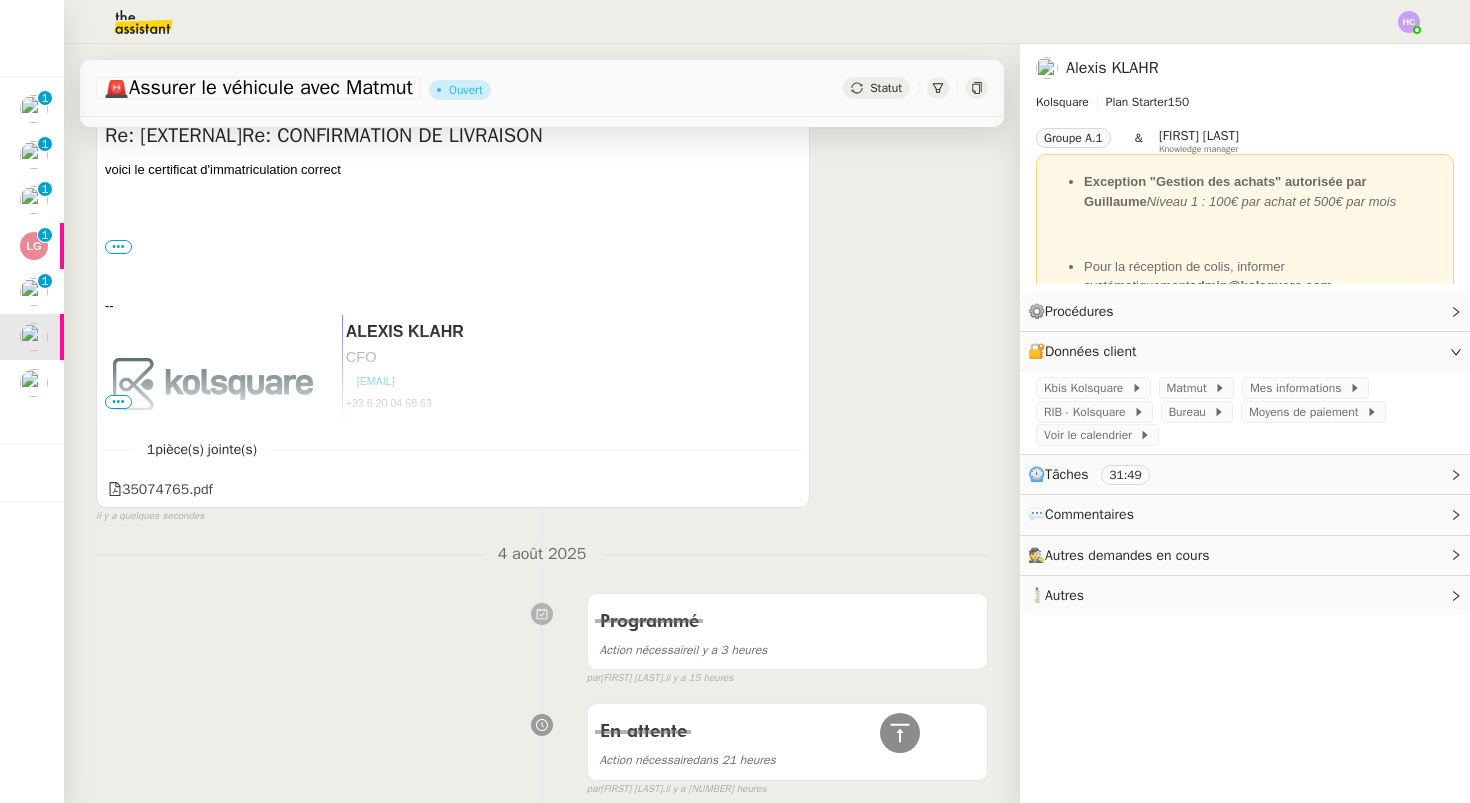 scroll, scrollTop: 0, scrollLeft: 0, axis: both 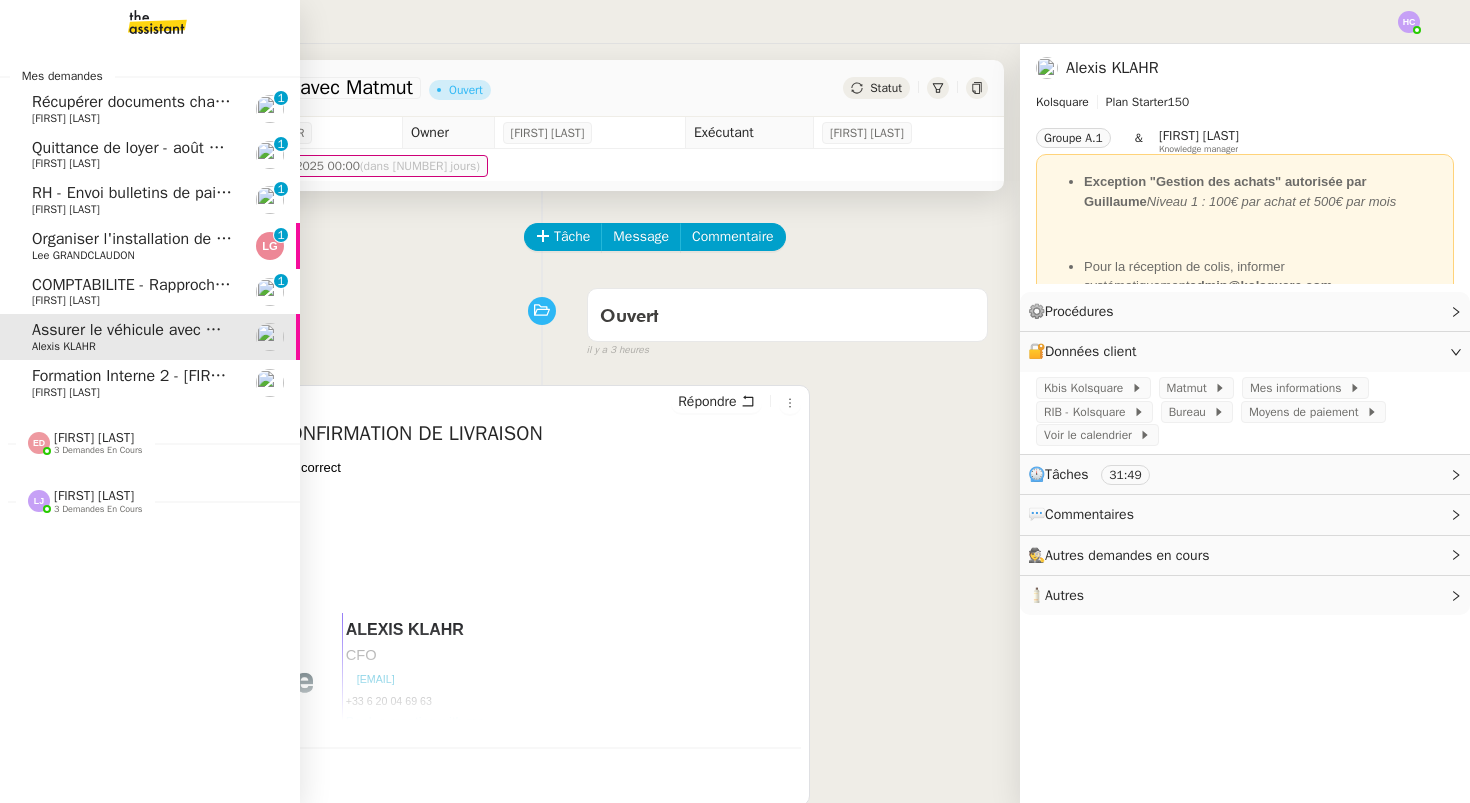click on "COMPTABILITE - Rapprochement bancaire - 4 août 2025" 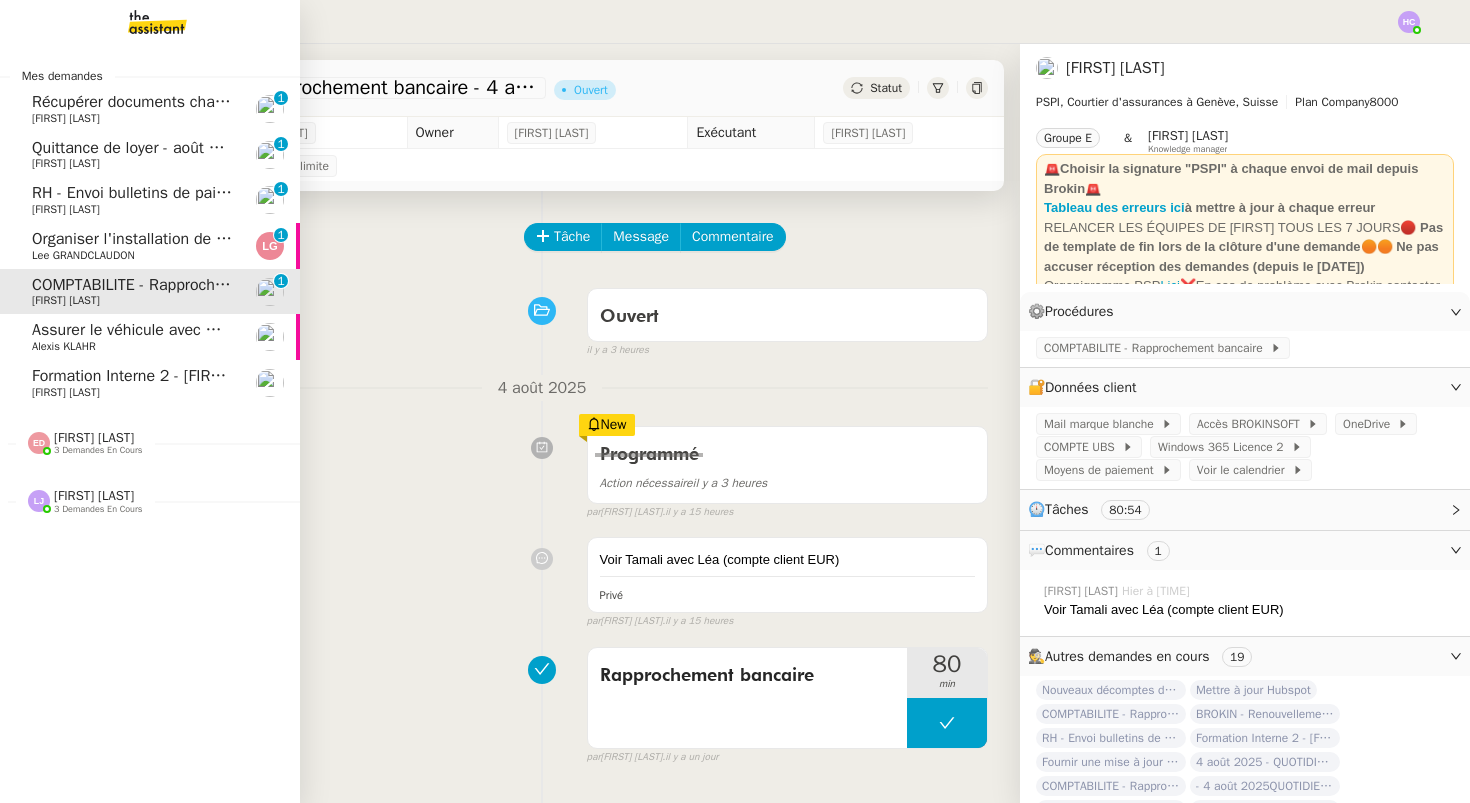 click on "Organiser l'installation de la fibre" 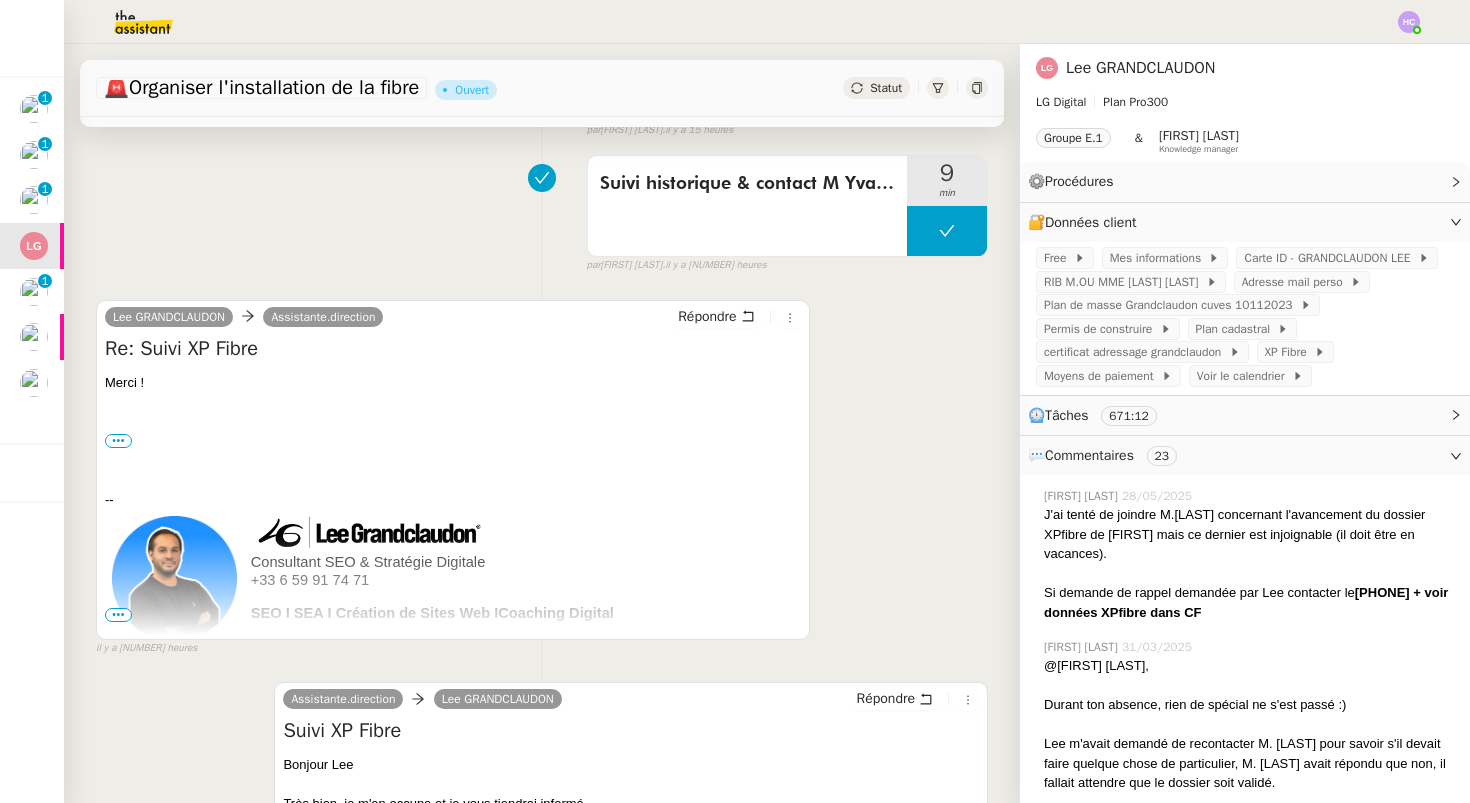 scroll, scrollTop: 0, scrollLeft: 0, axis: both 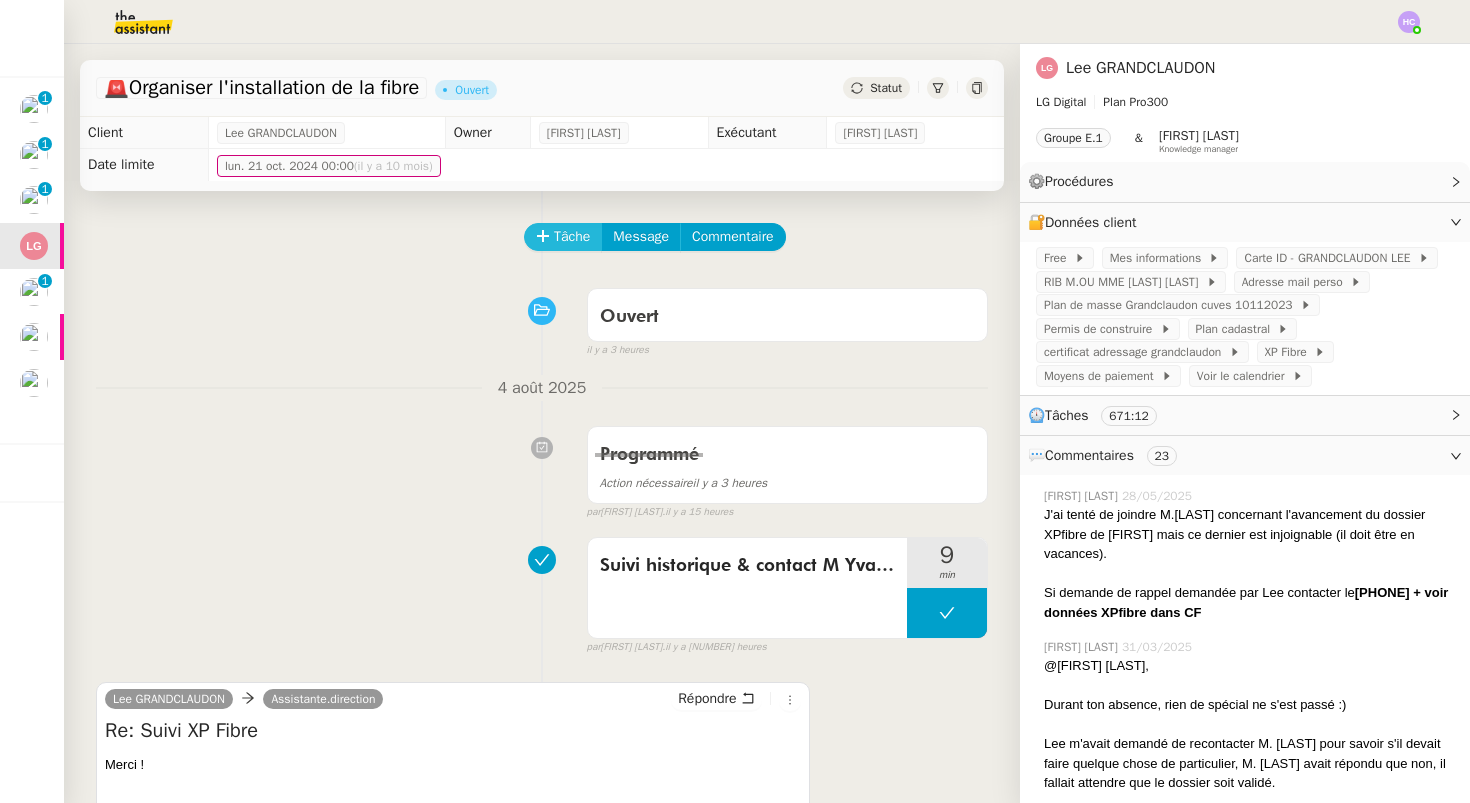 click on "Tâche" 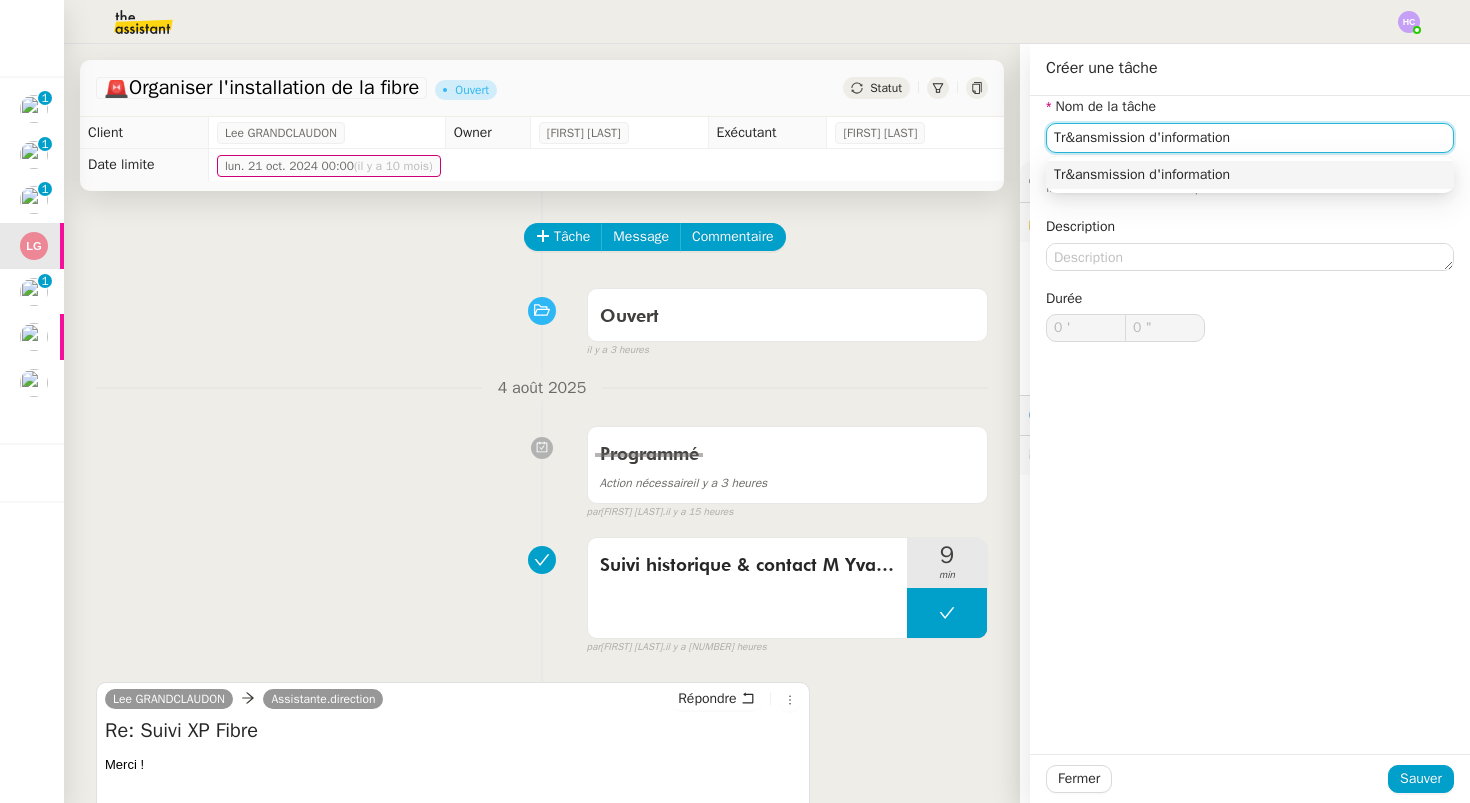 click on "Tr&ansmission d'information" 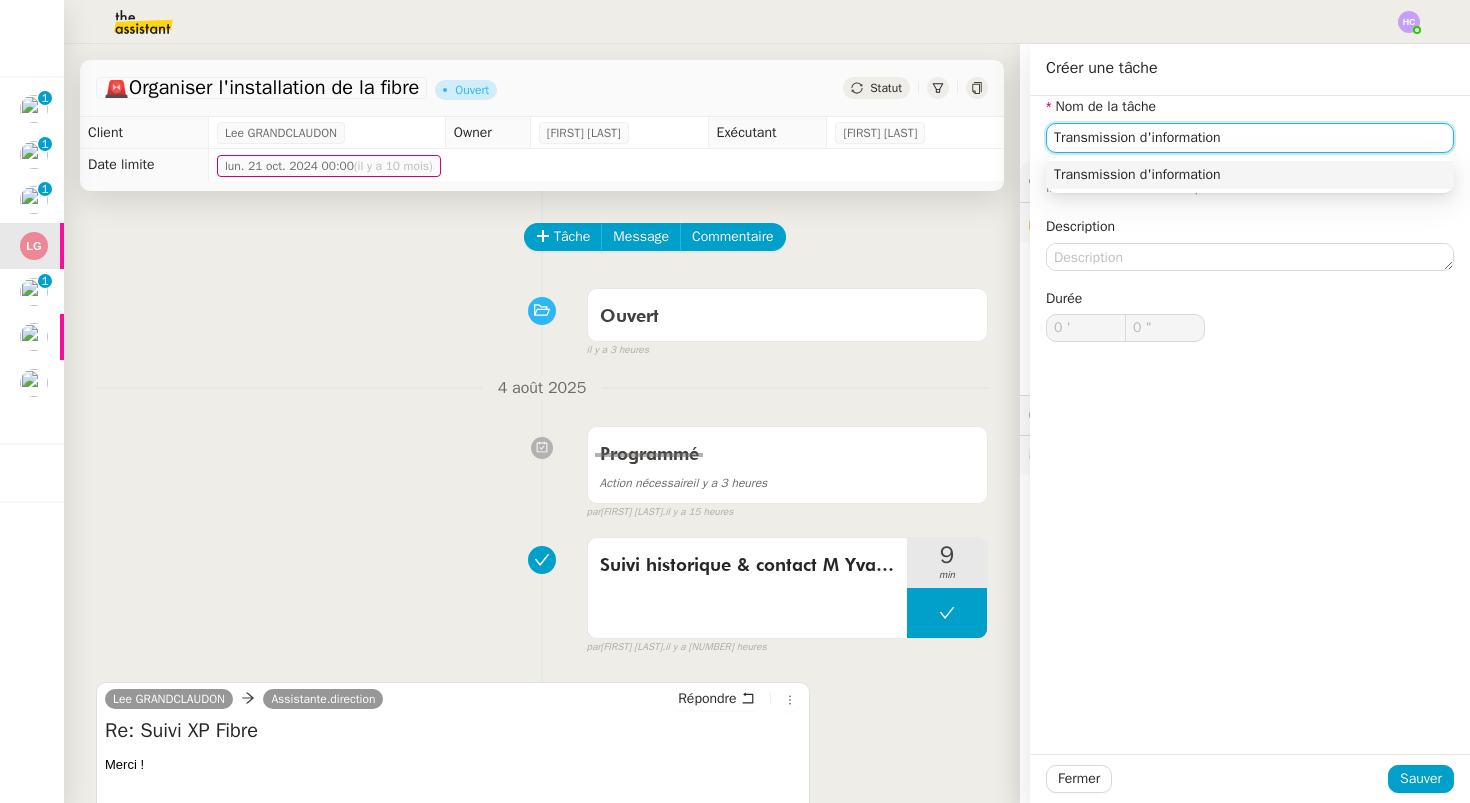 click on "Transmission d'information" at bounding box center [1250, 175] 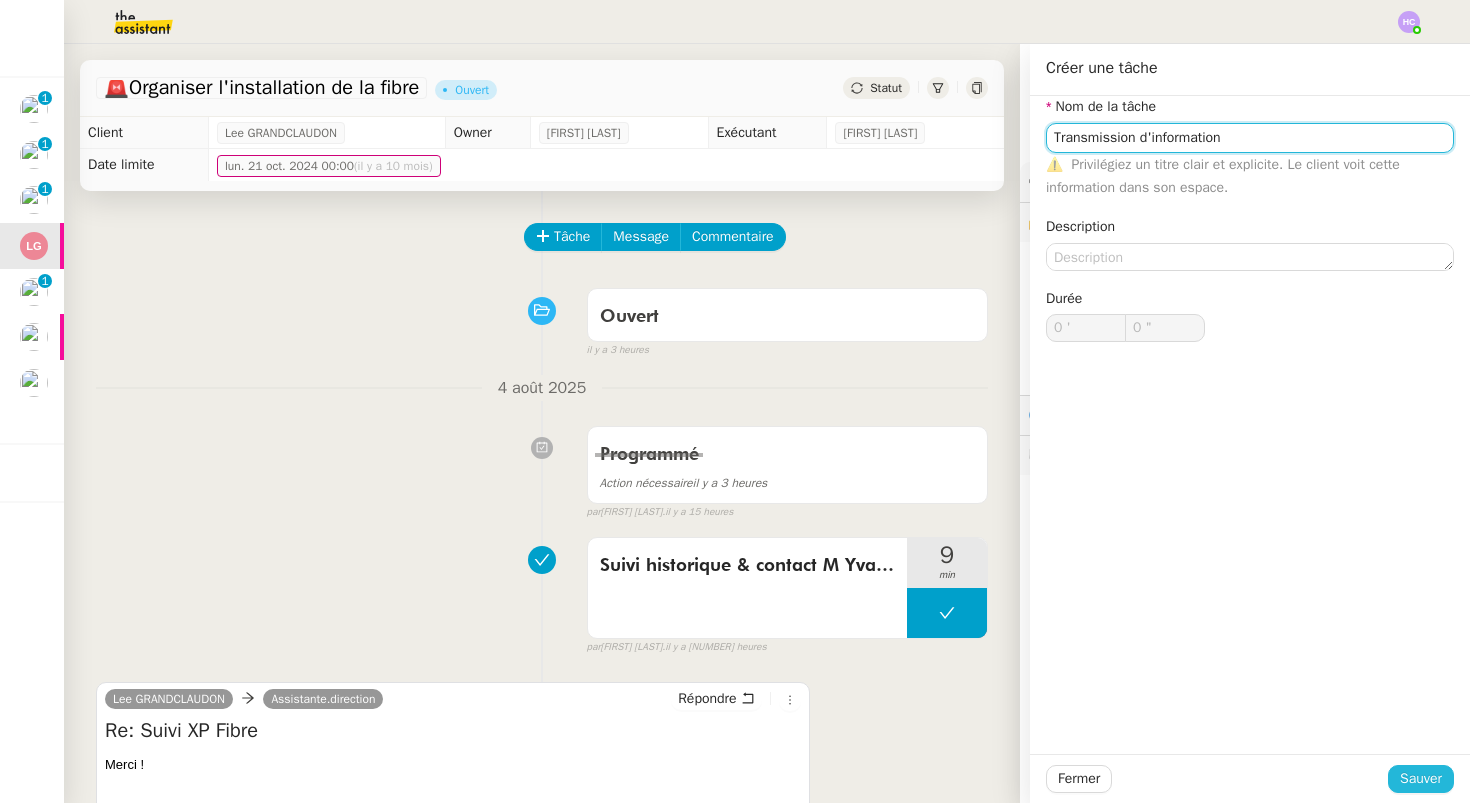 type on "Transmission d'information" 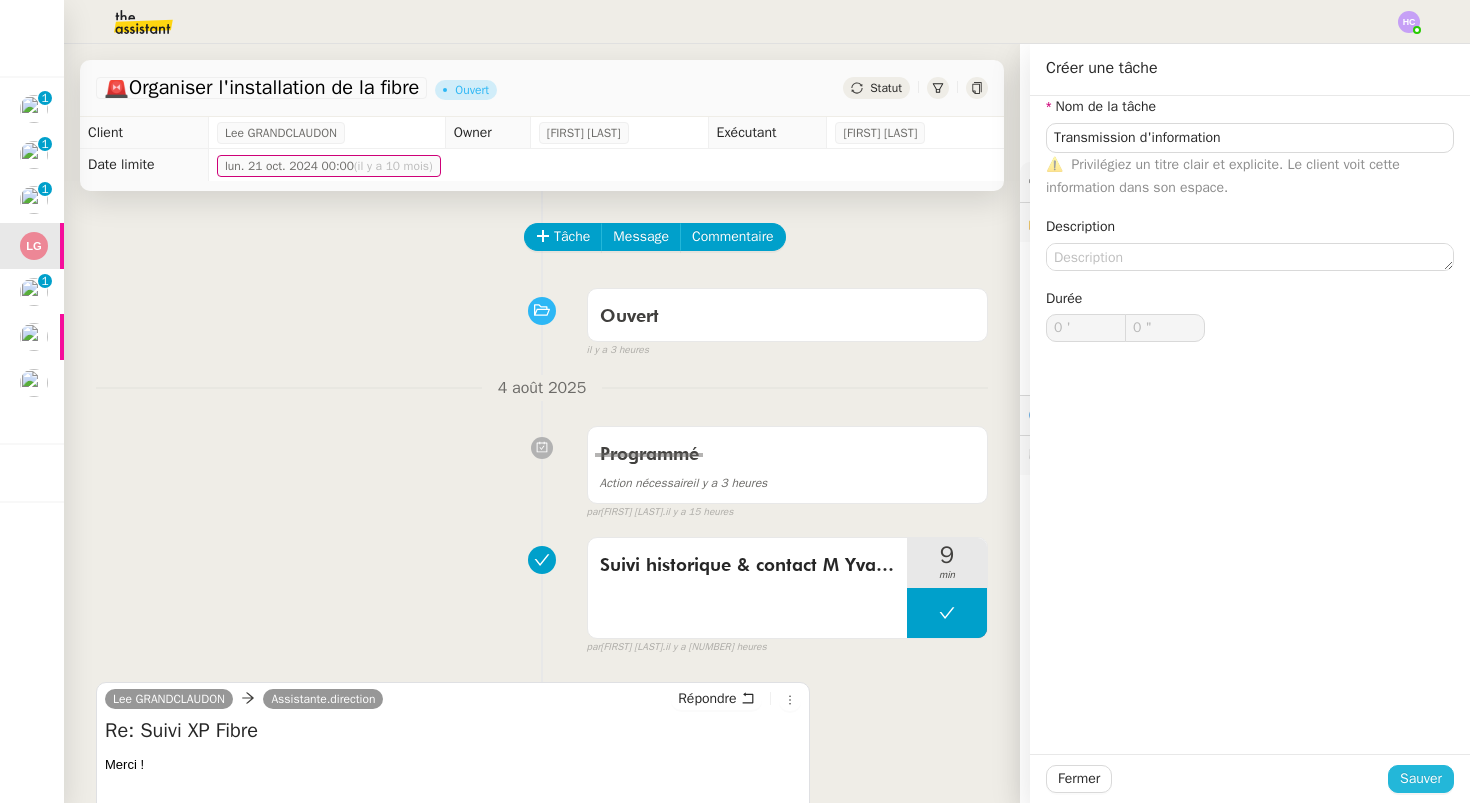 click on "Sauver" 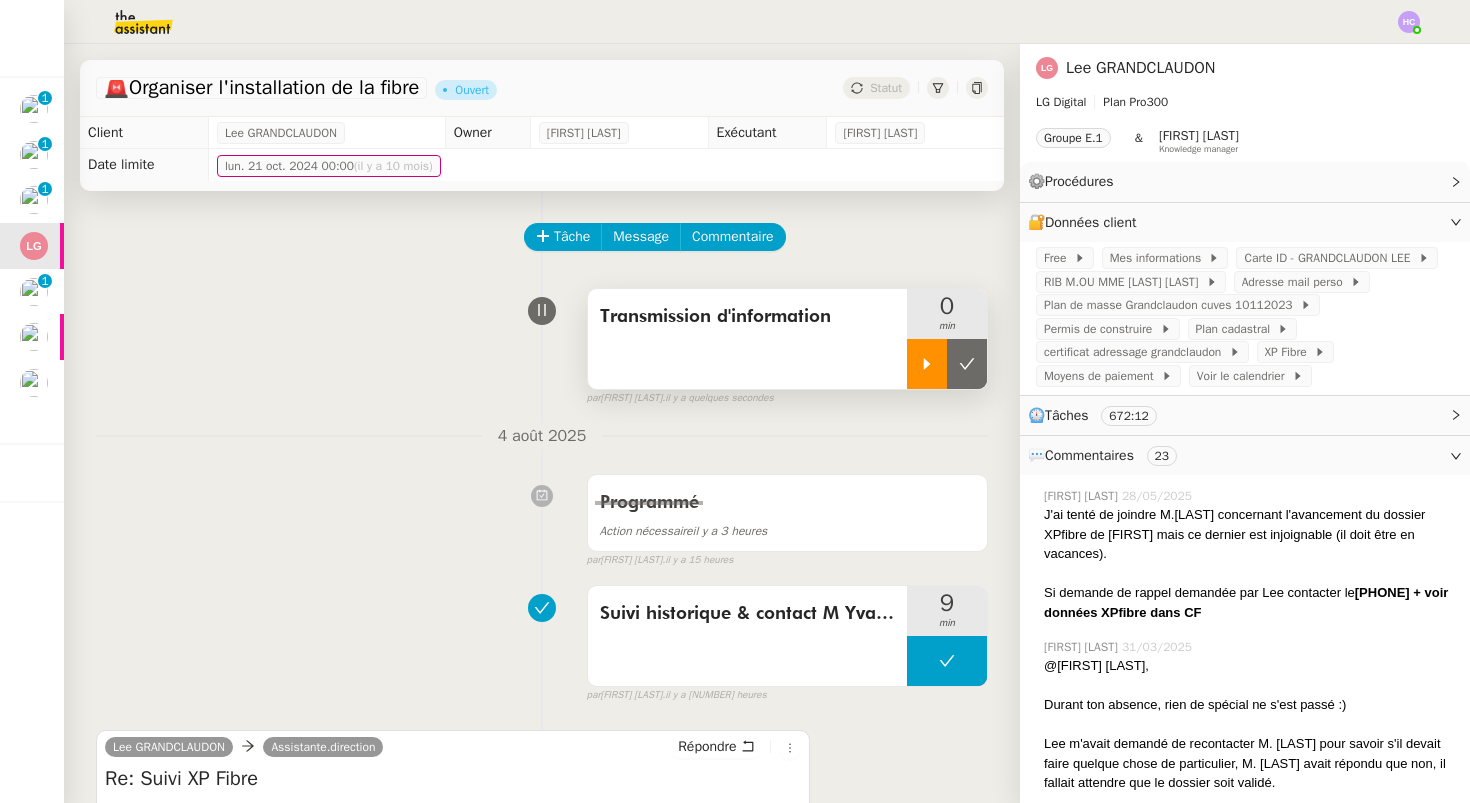click at bounding box center (927, 364) 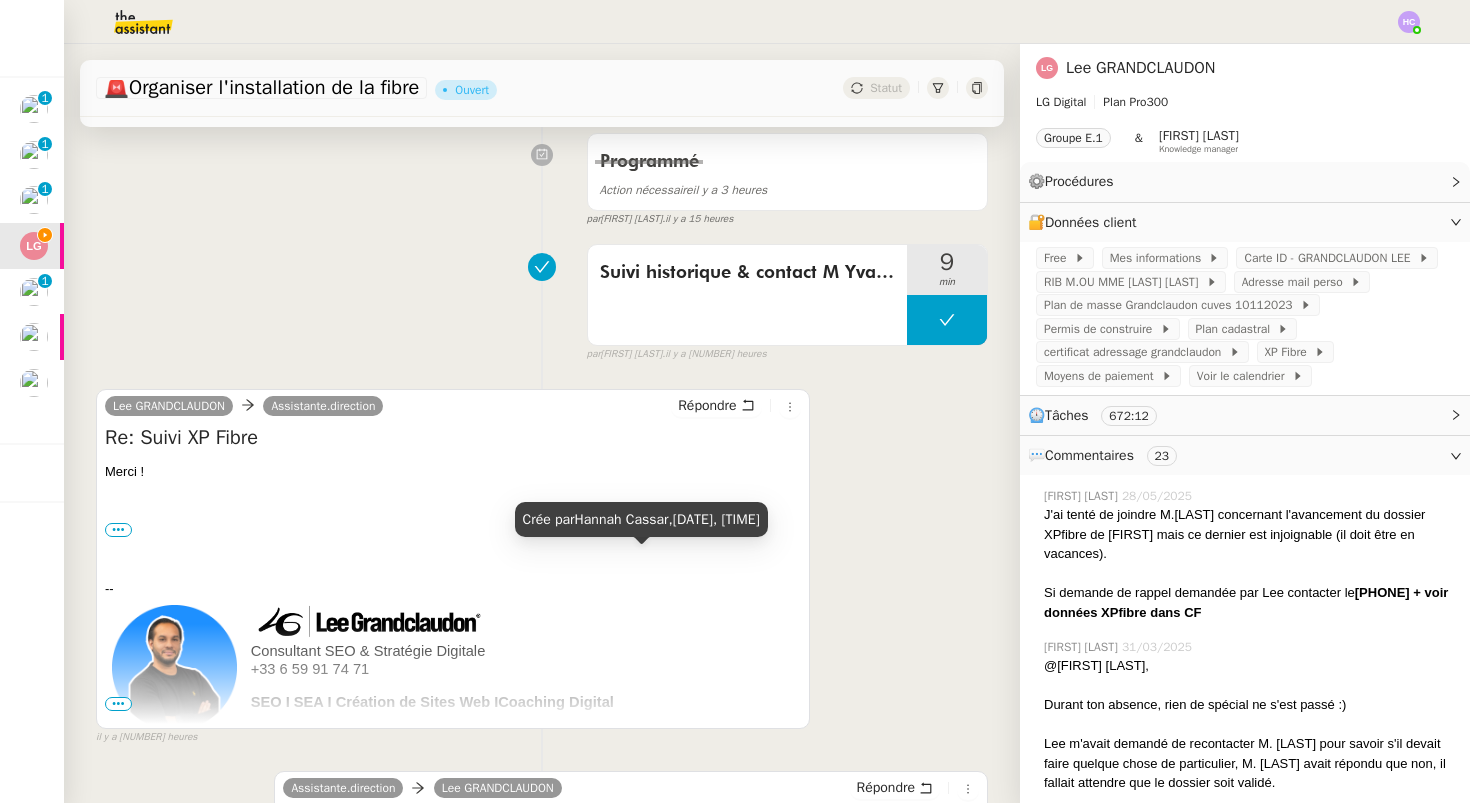 scroll, scrollTop: 378, scrollLeft: 0, axis: vertical 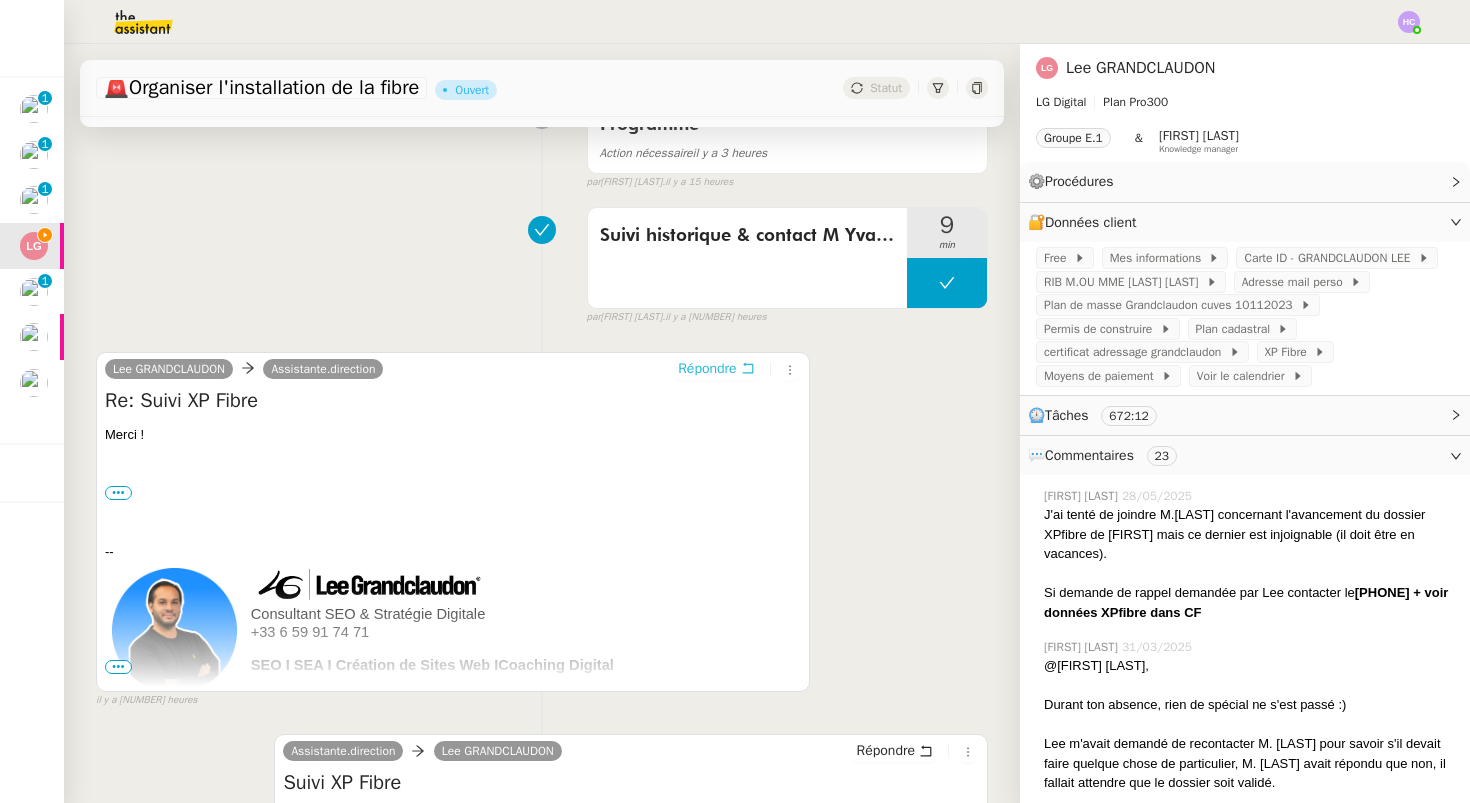 click on "Répondre" at bounding box center (707, 369) 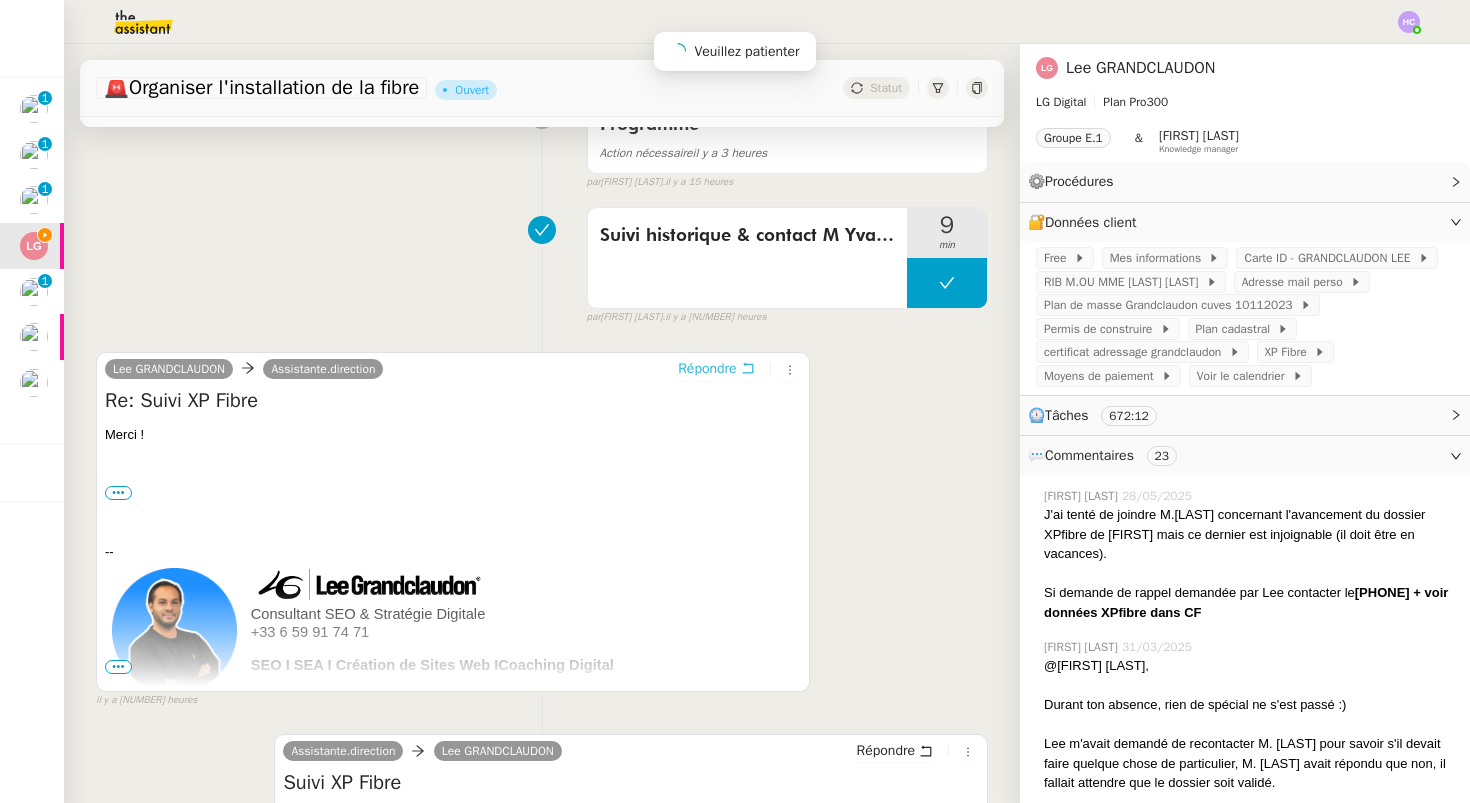 scroll, scrollTop: 530, scrollLeft: 0, axis: vertical 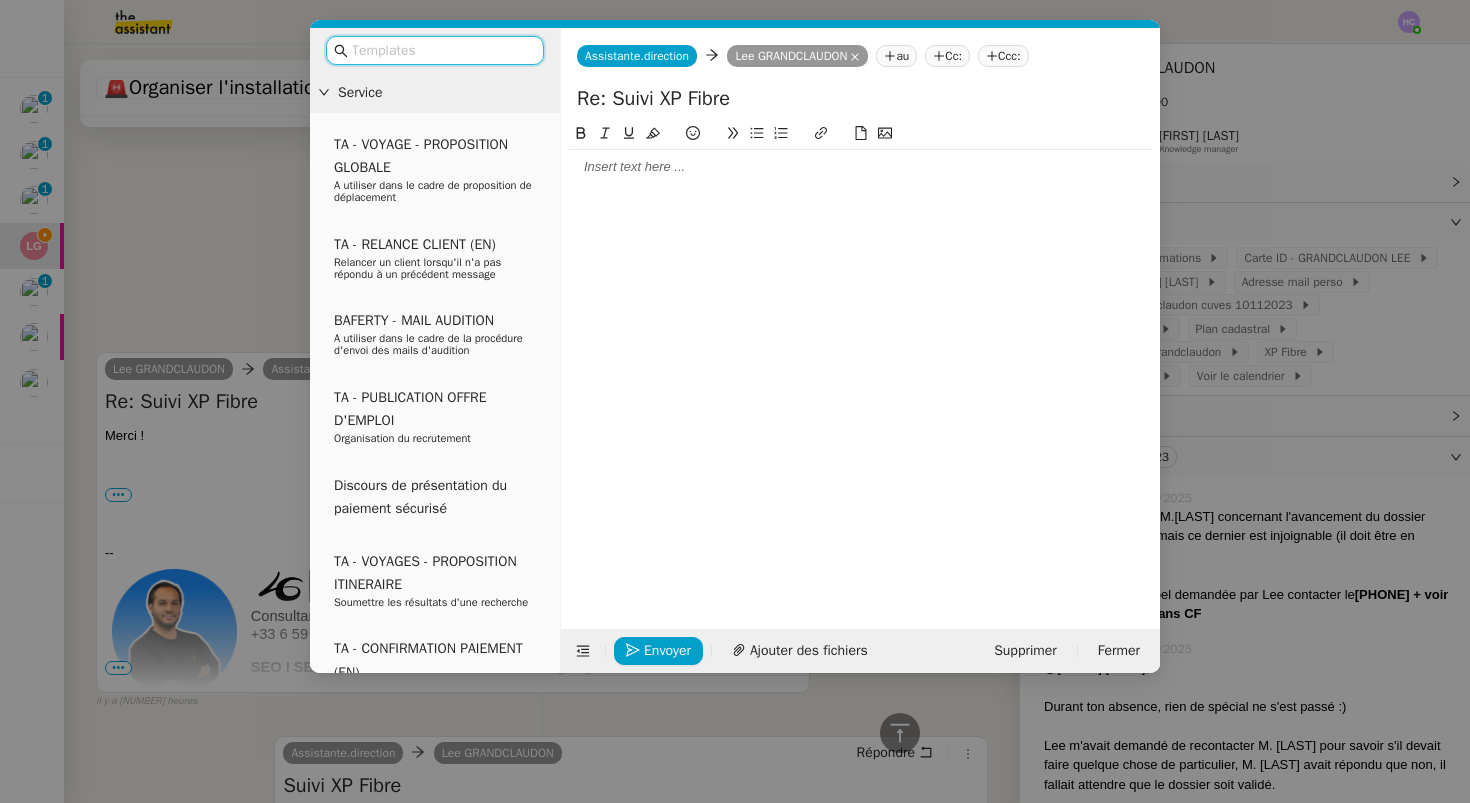 click 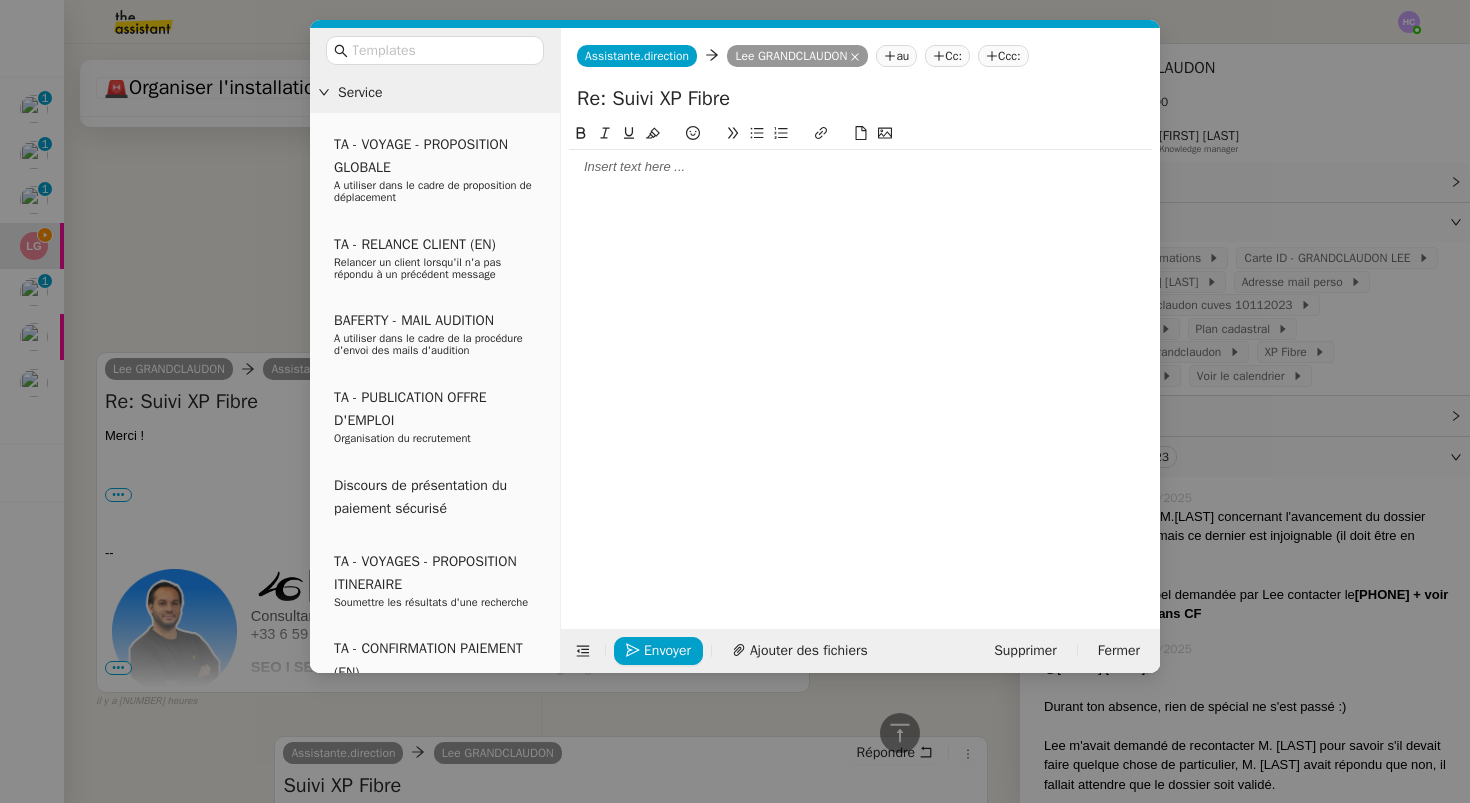 type 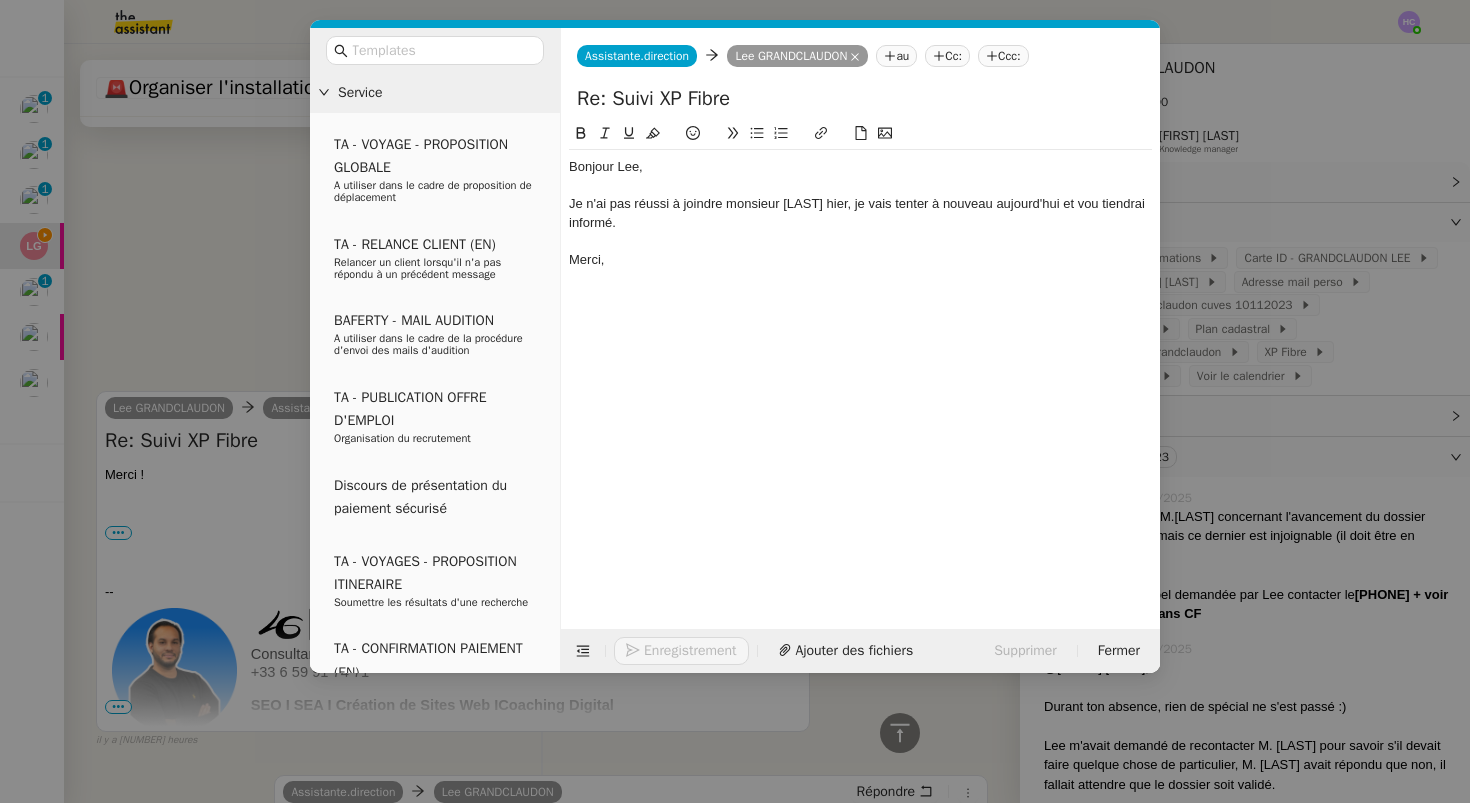 scroll, scrollTop: 628, scrollLeft: 0, axis: vertical 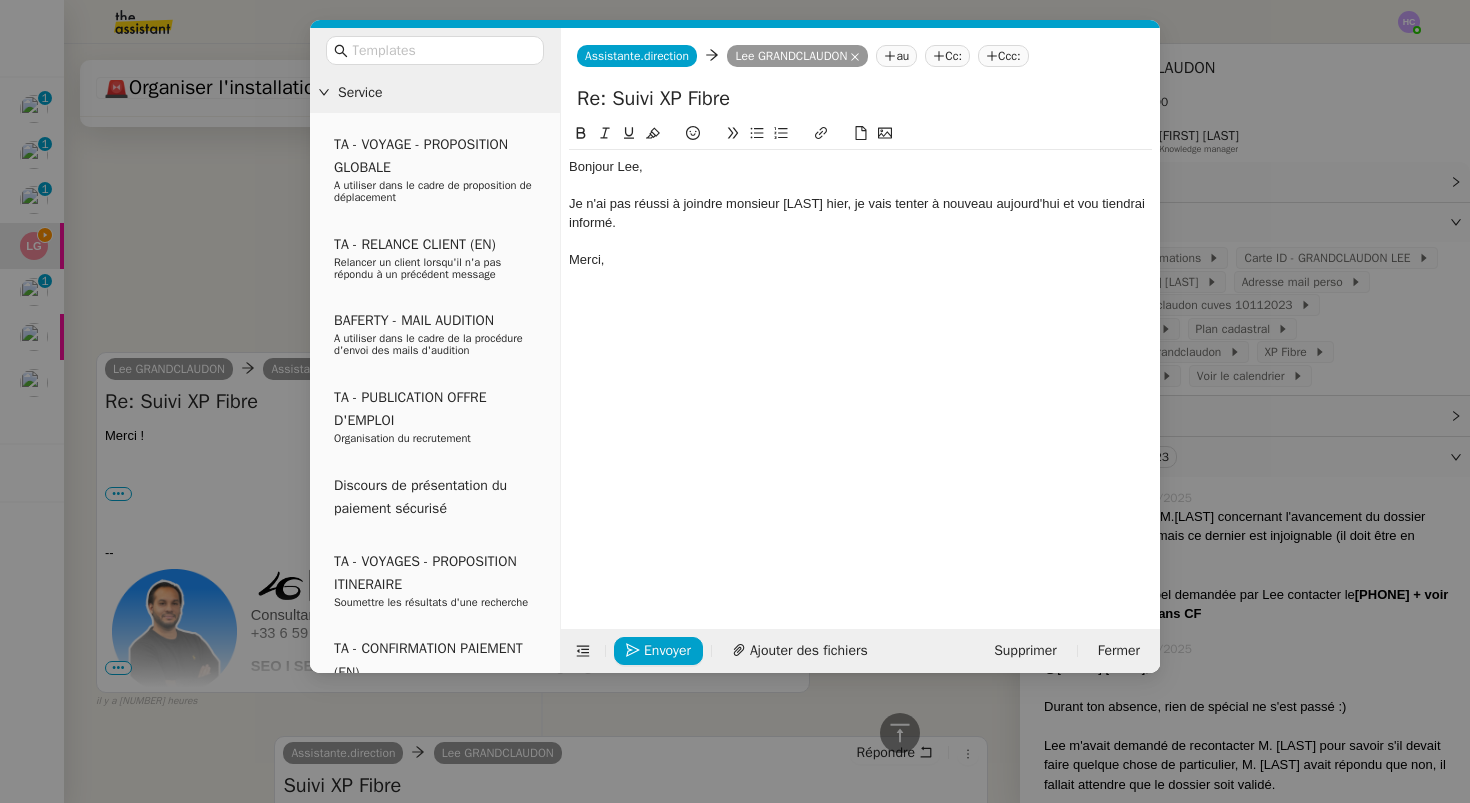 click on "Je n'ai pas réussi à joindre monsieur Caristan hier, je vais tenter à nouveau aujourd'hui et vou tiendrai informé." 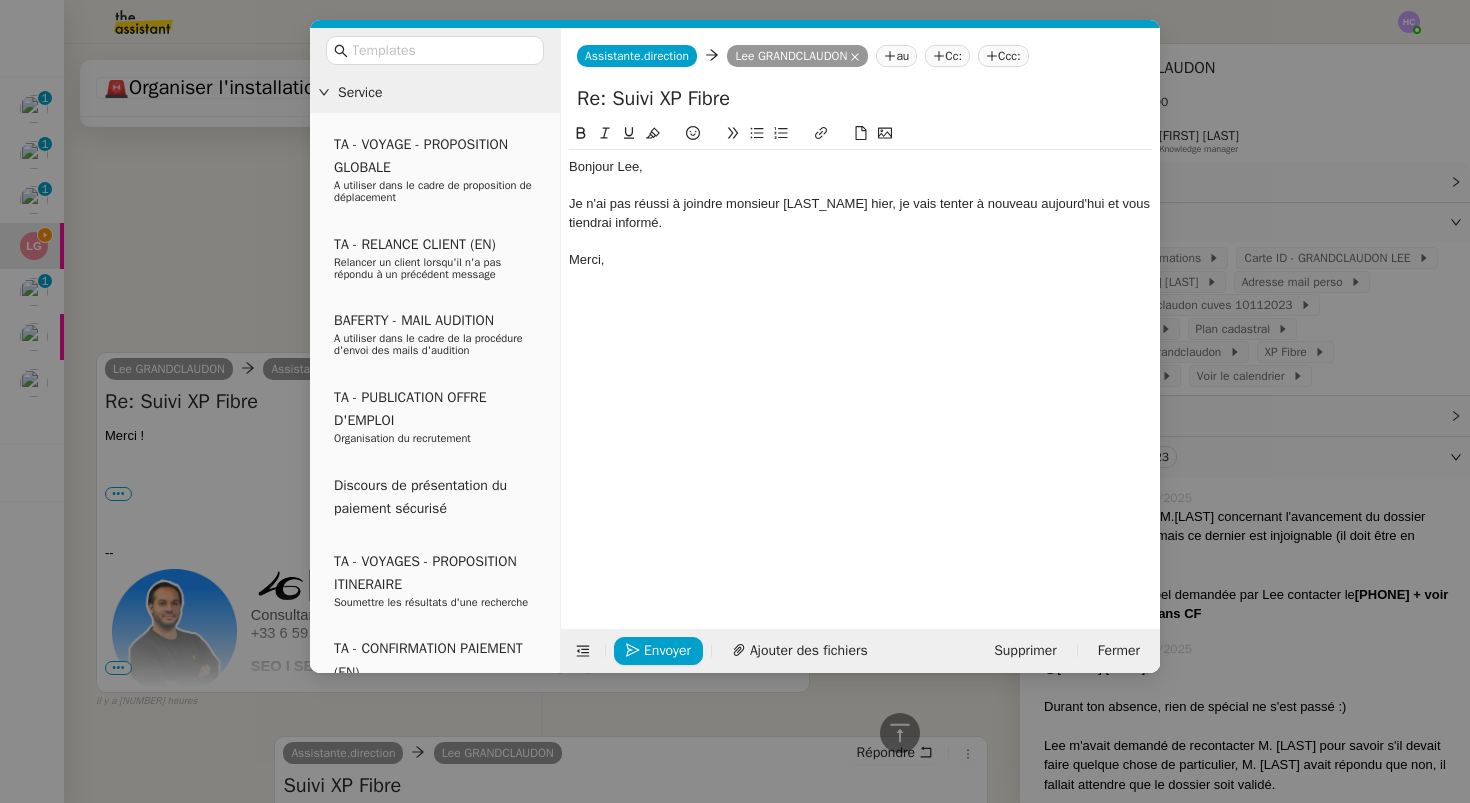 click on "Je n'ai pas réussi à joindre monsieur Caristan hier, je vais tenter à nouveau aujourd'hui et vous tiendrai informé." 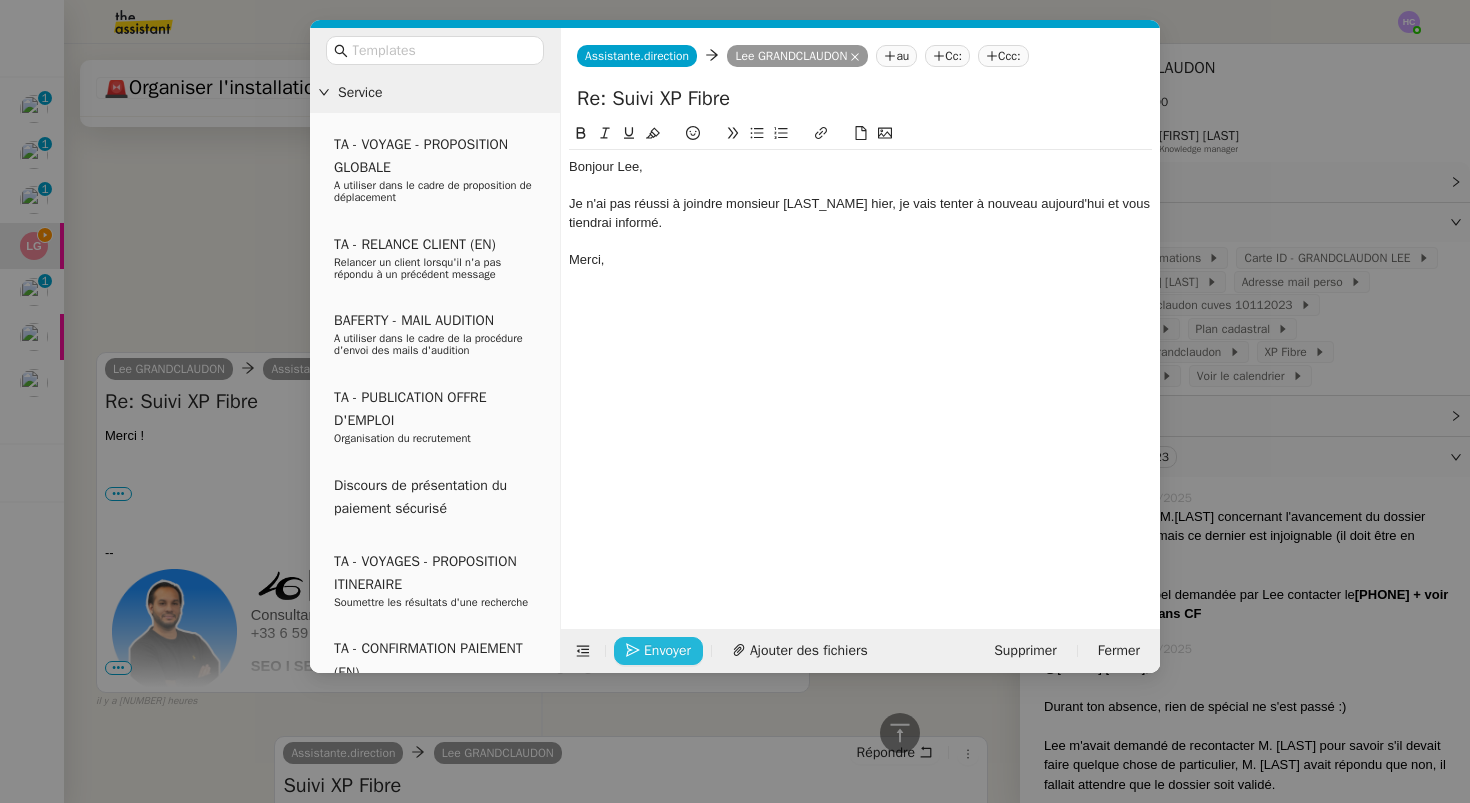 click 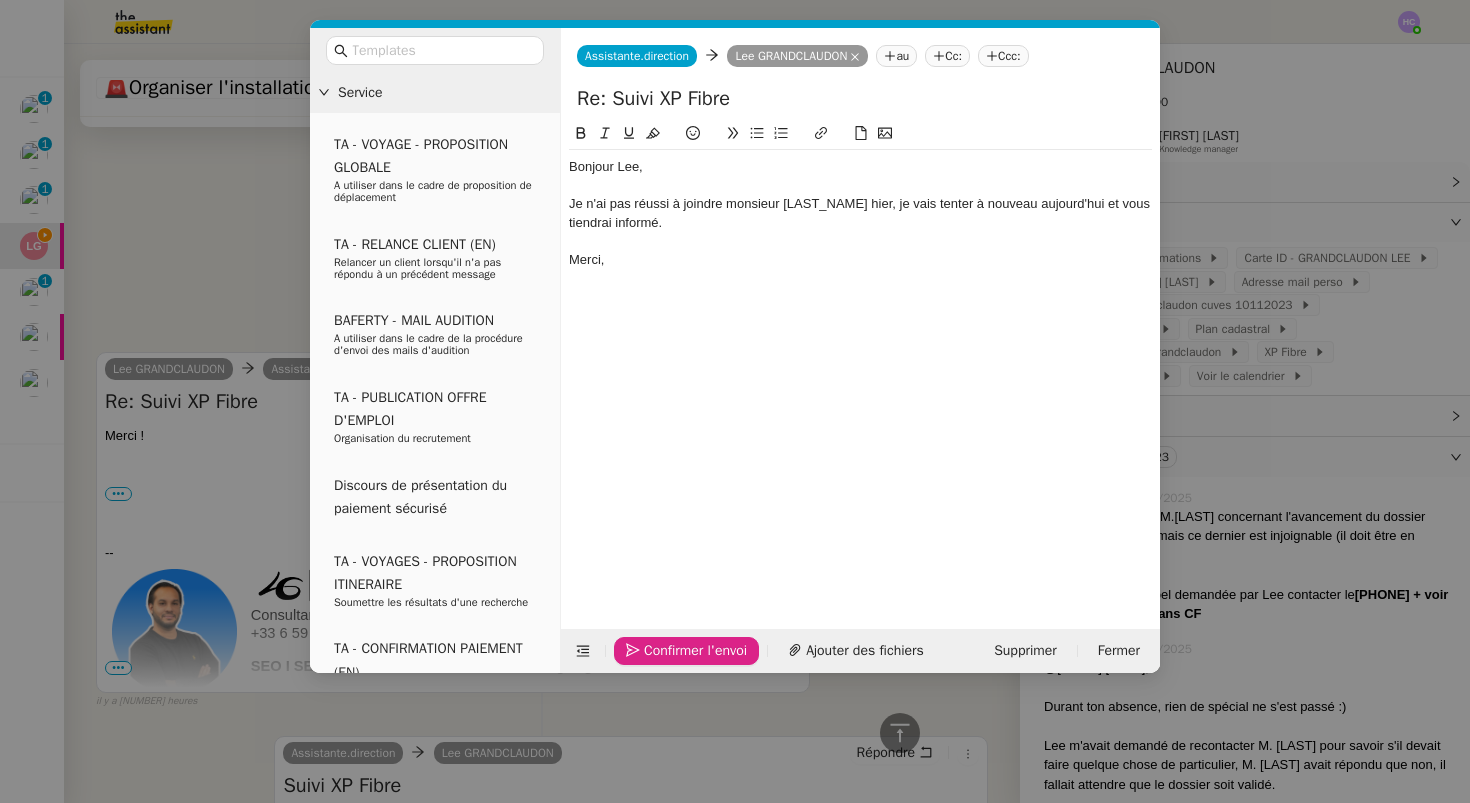 click on "Confirmer l'envoi" 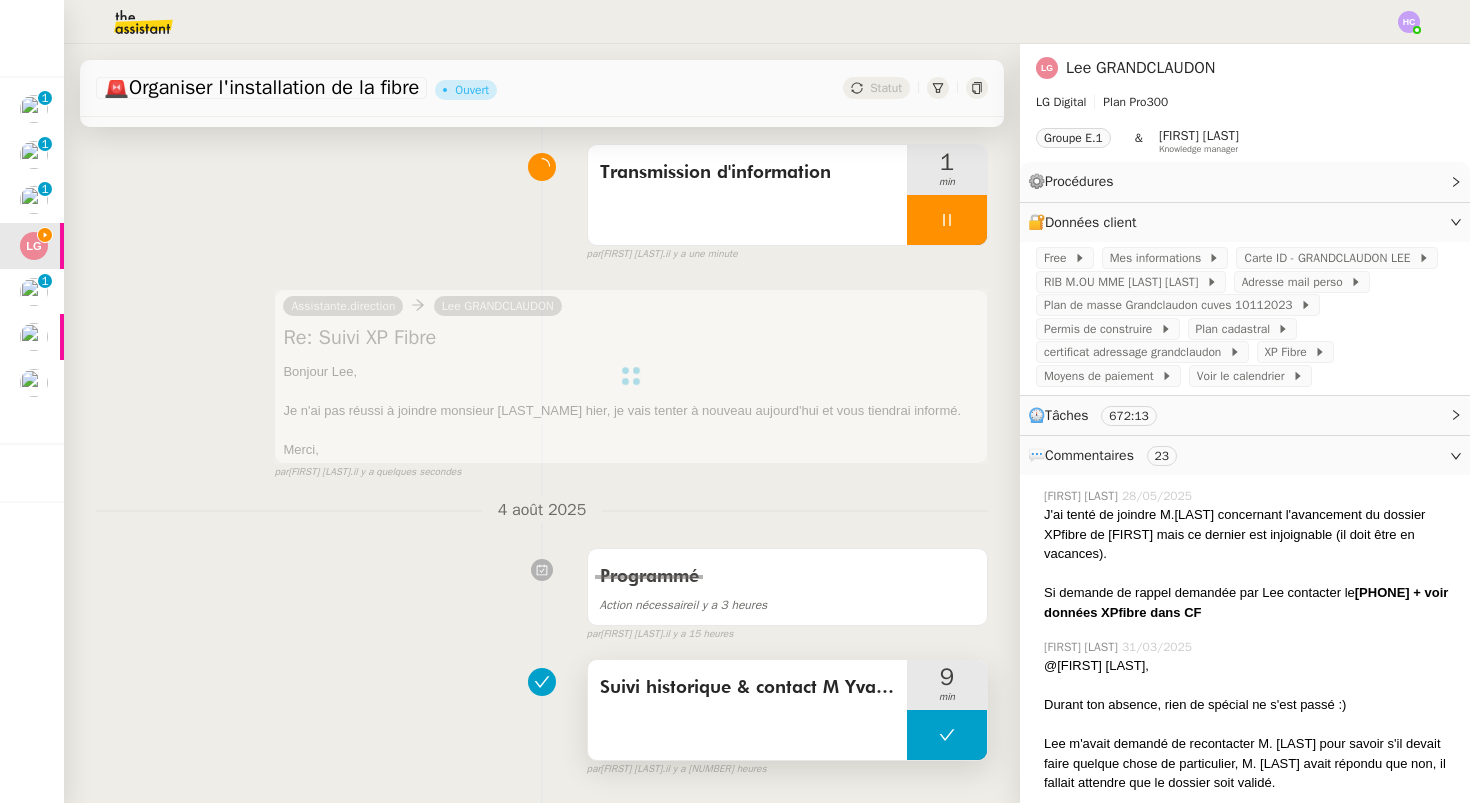 scroll, scrollTop: 0, scrollLeft: 0, axis: both 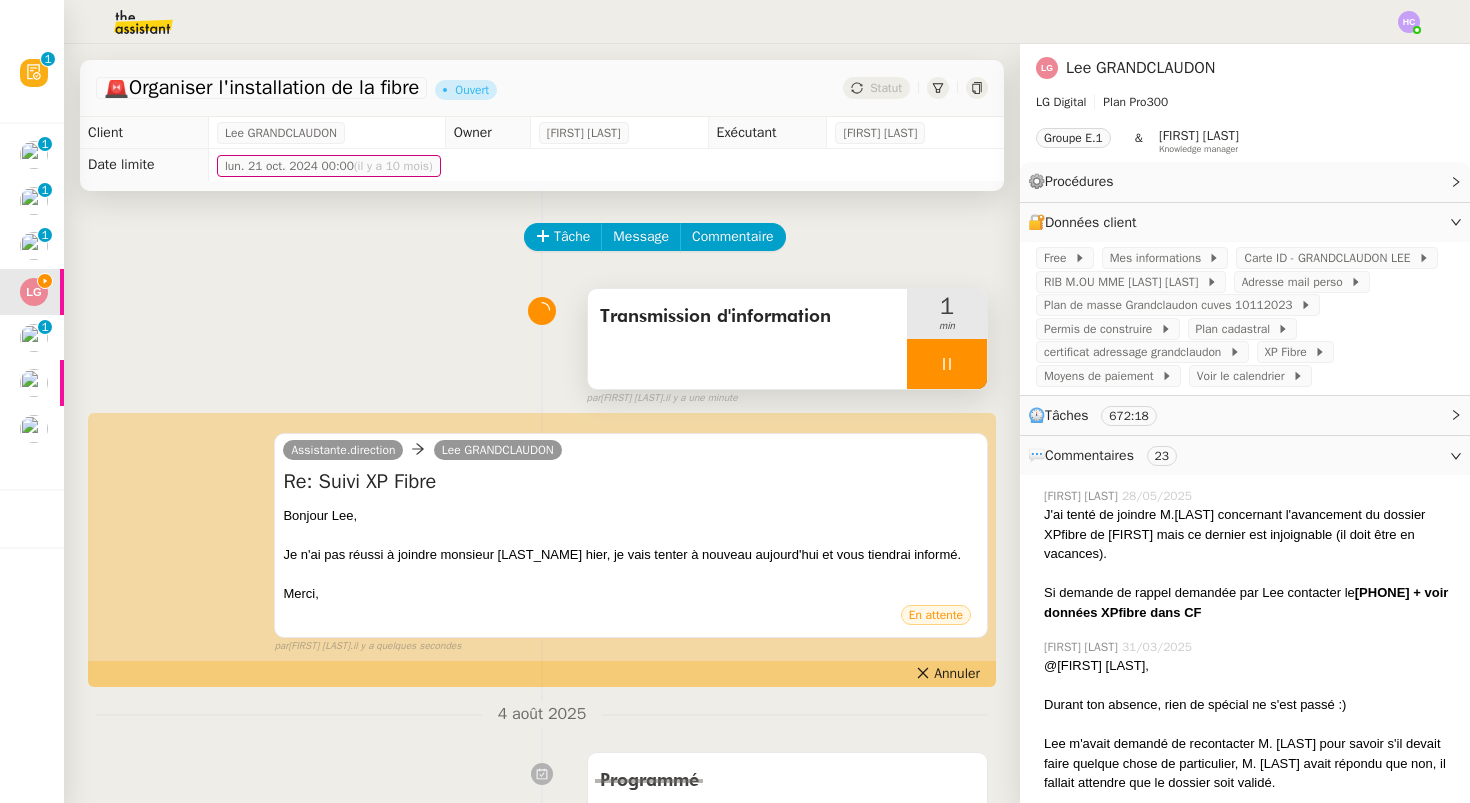 click 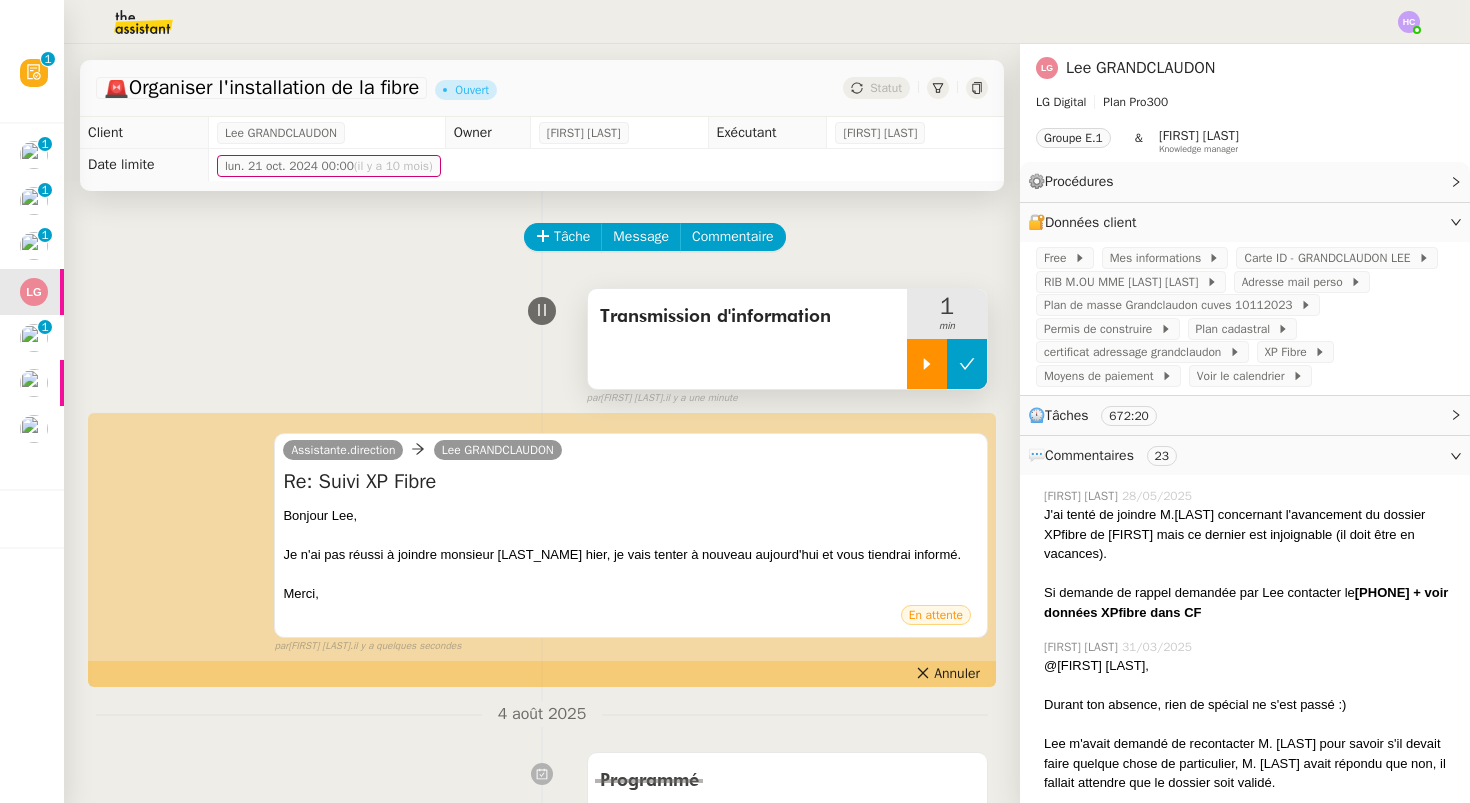 click 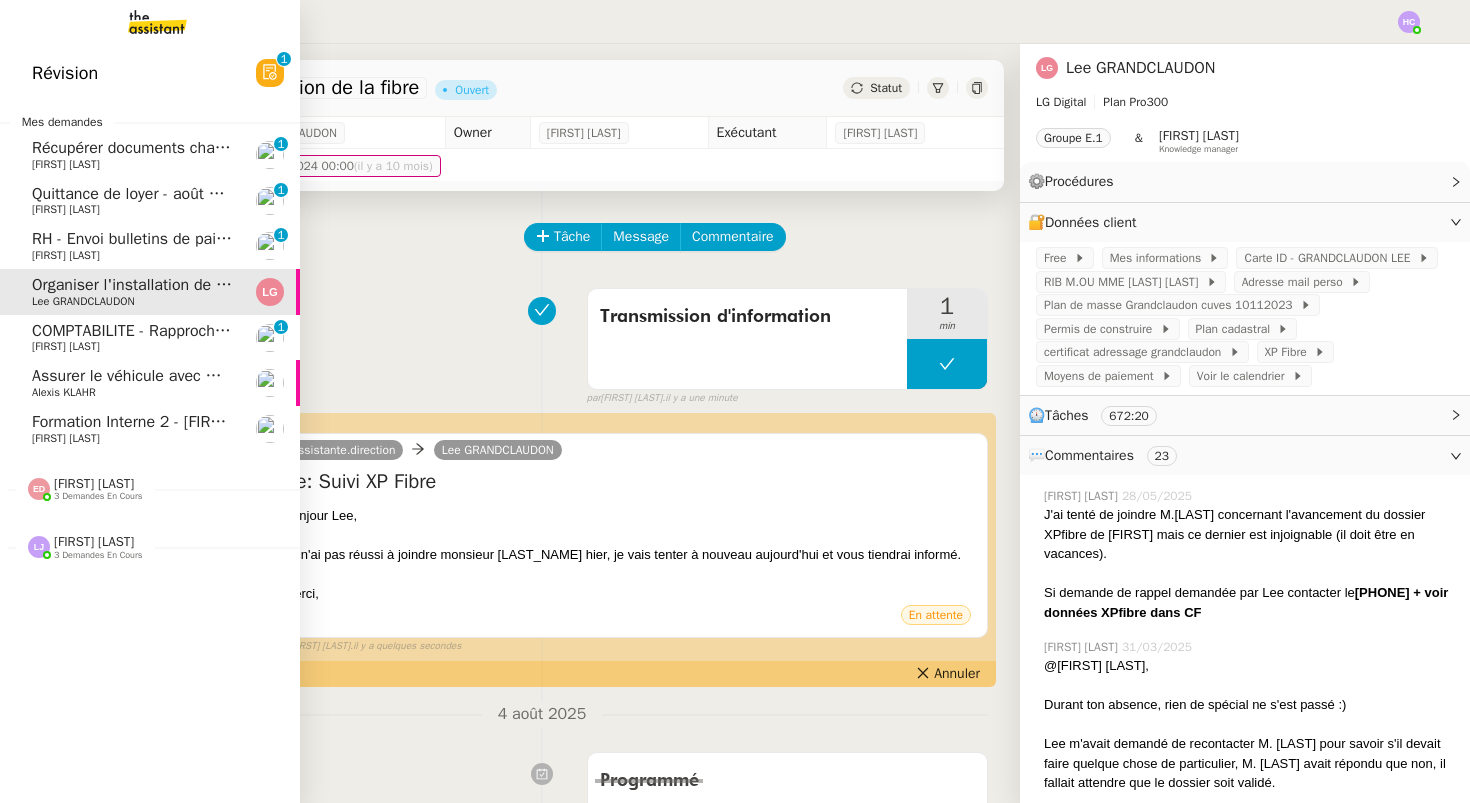click on "RH - Envoi bulletins de paie - août 2025" 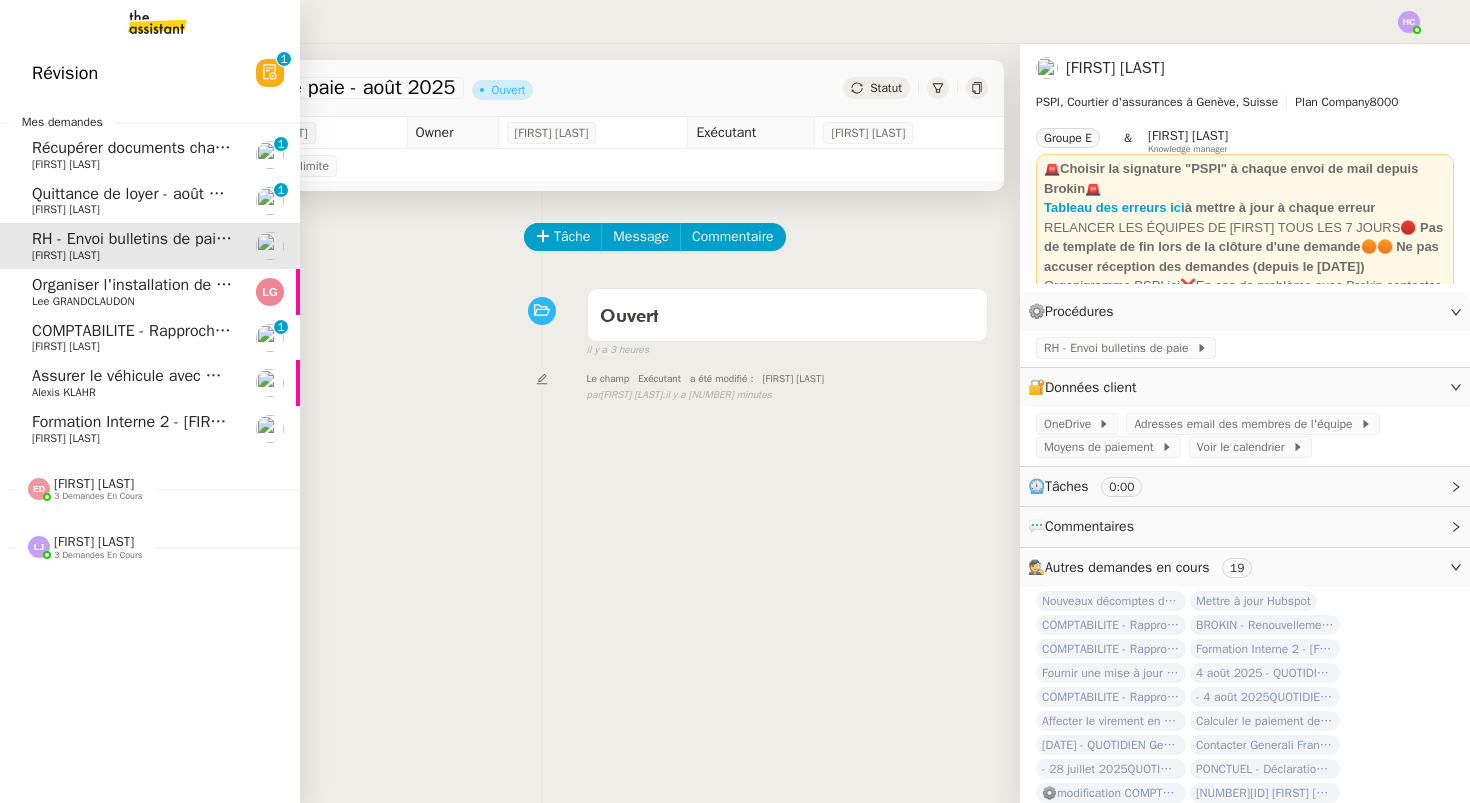 click on "Quittance de loyer - août 2025" 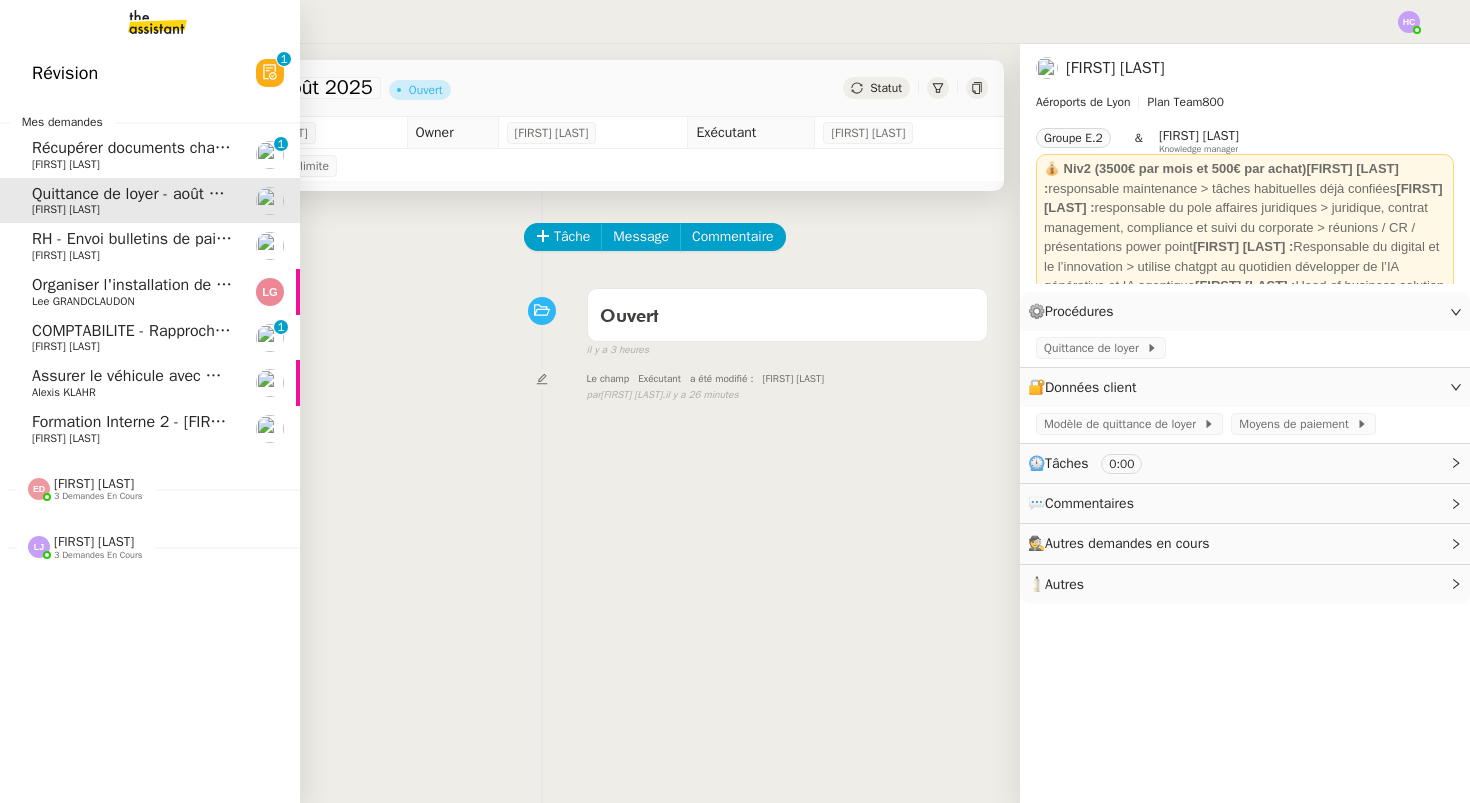 click on "Récupérer documents changement de siège social" 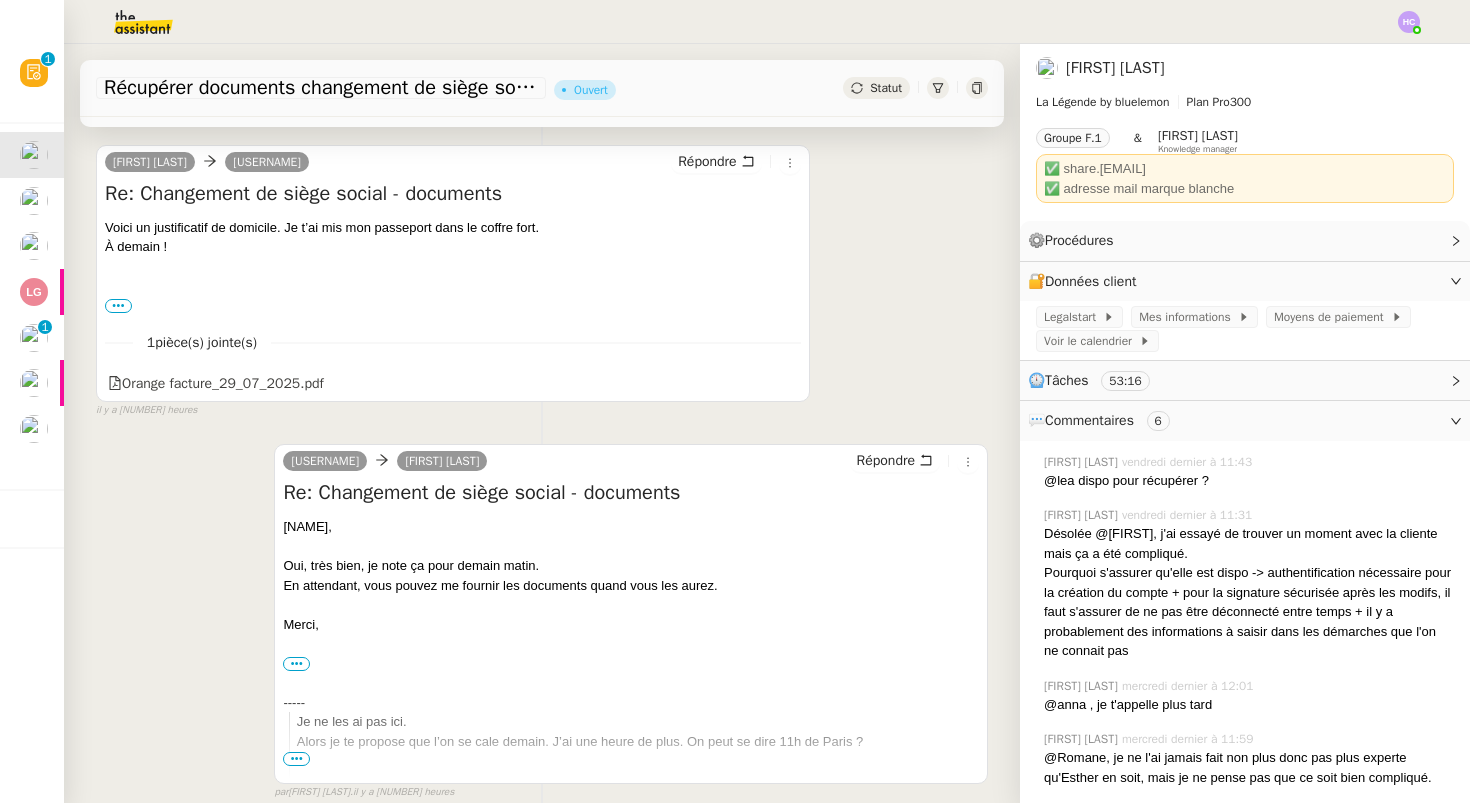 scroll, scrollTop: 390, scrollLeft: 0, axis: vertical 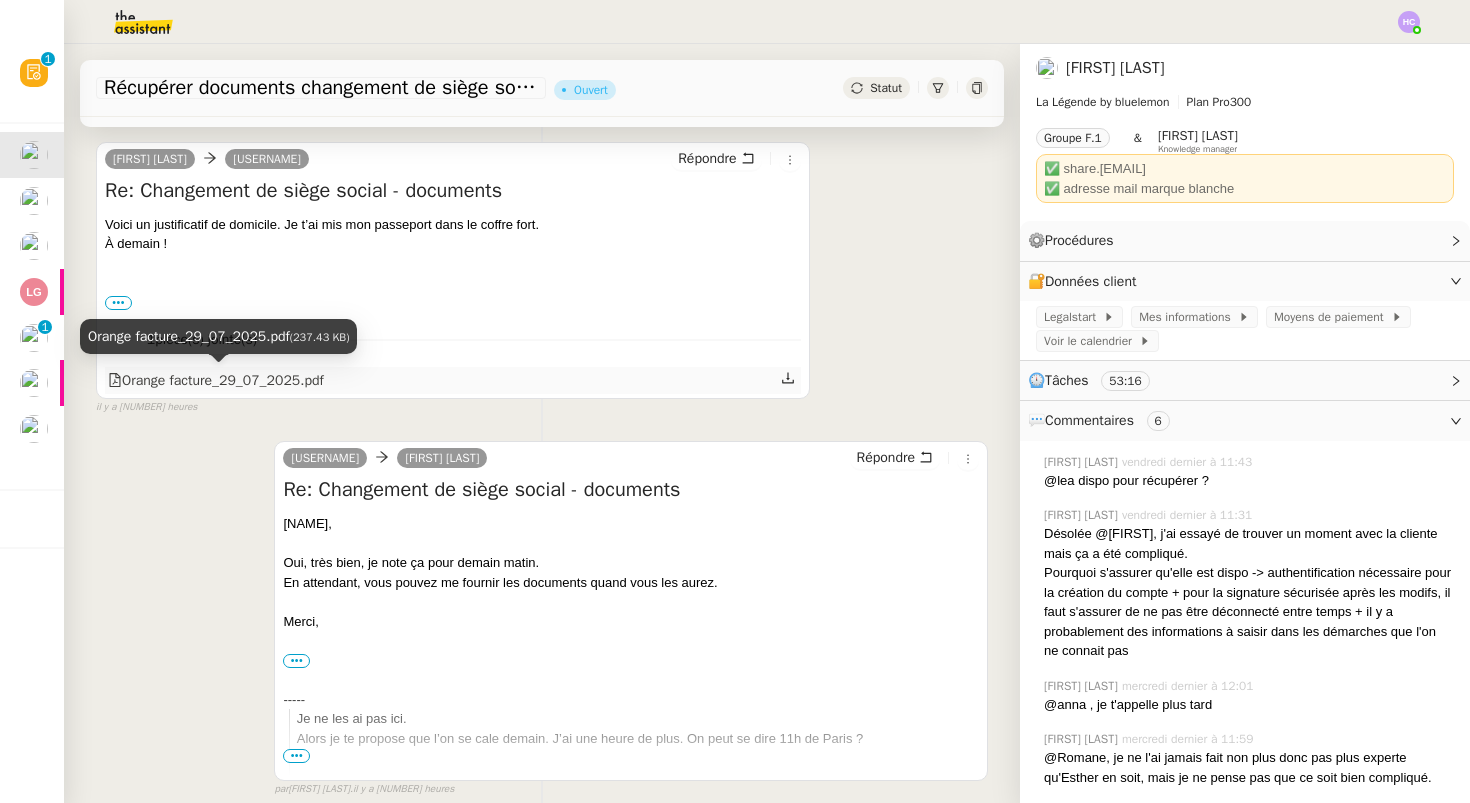 click on "Orange facture_29_07_2025.pdf" 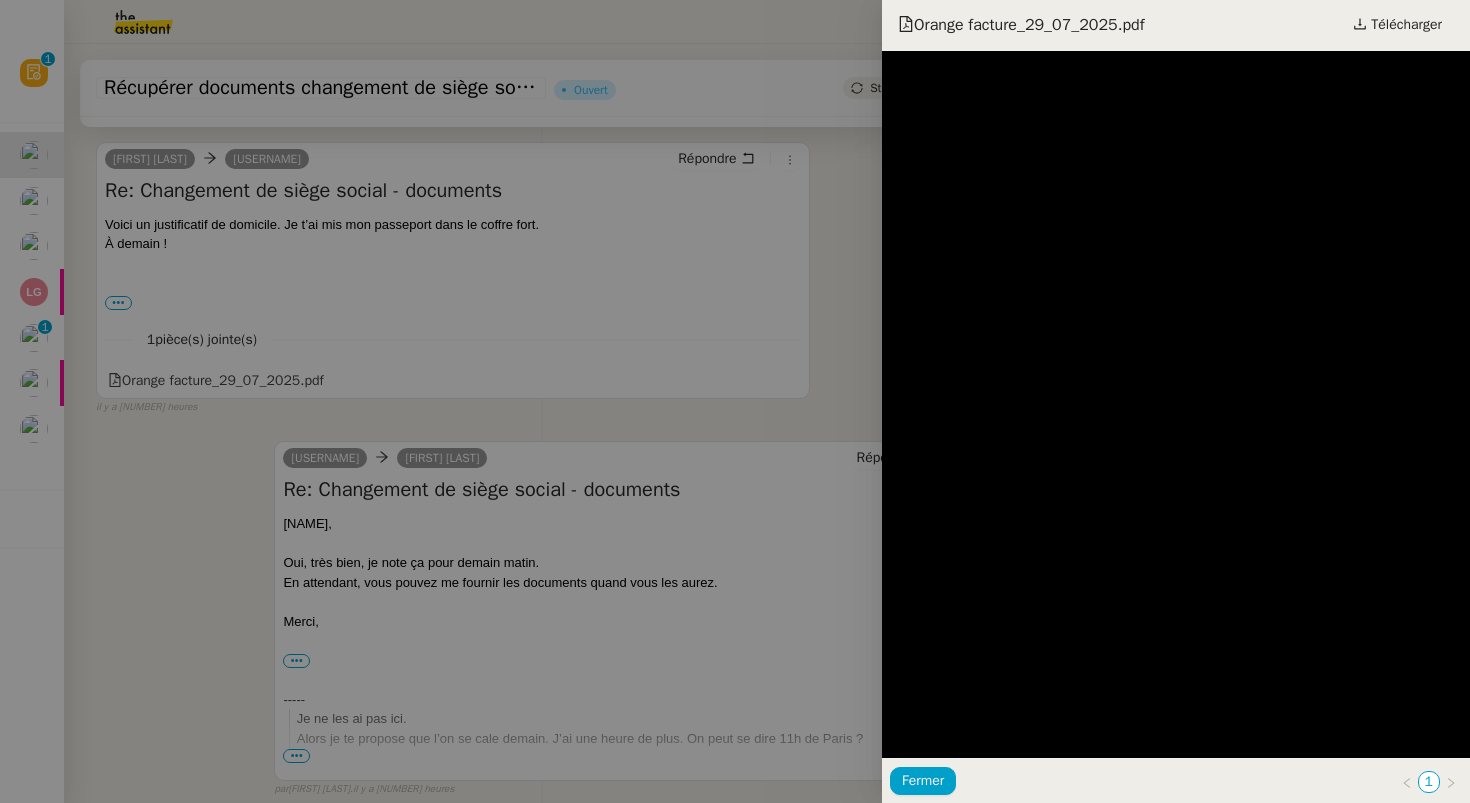 click at bounding box center (735, 401) 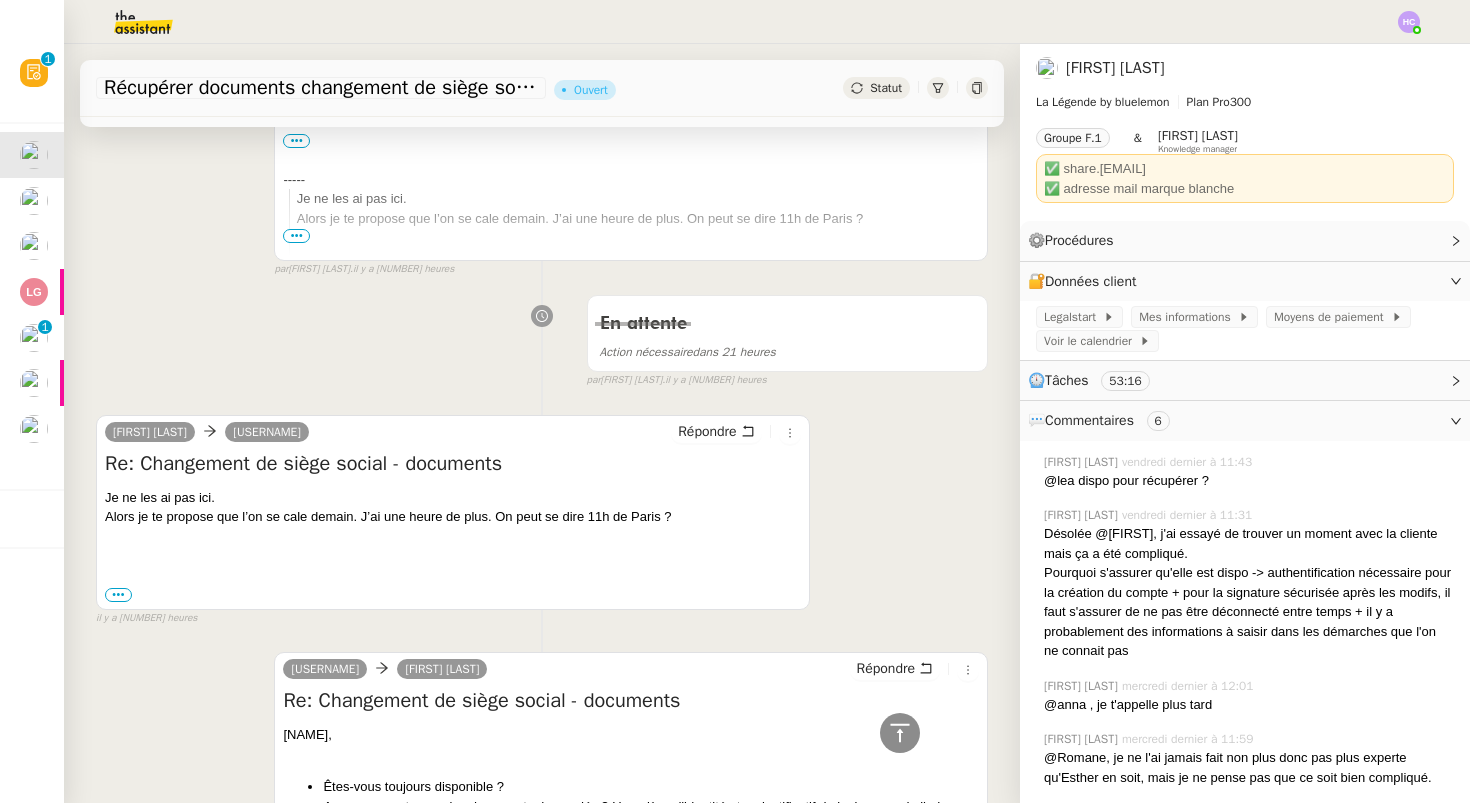 scroll, scrollTop: 964, scrollLeft: 0, axis: vertical 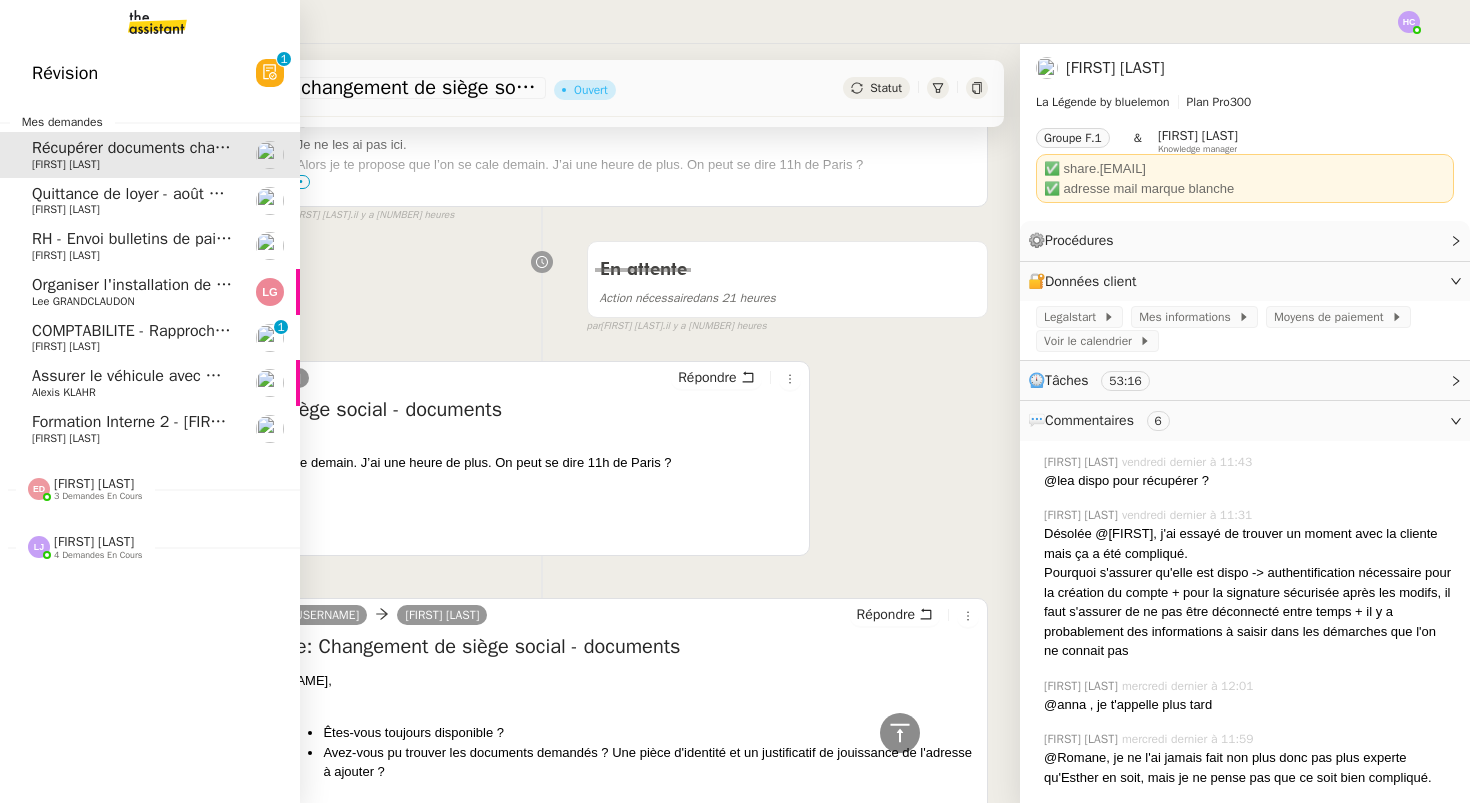 click on "COMPTABILITE - Rapprochement bancaire - 4 août 2025" 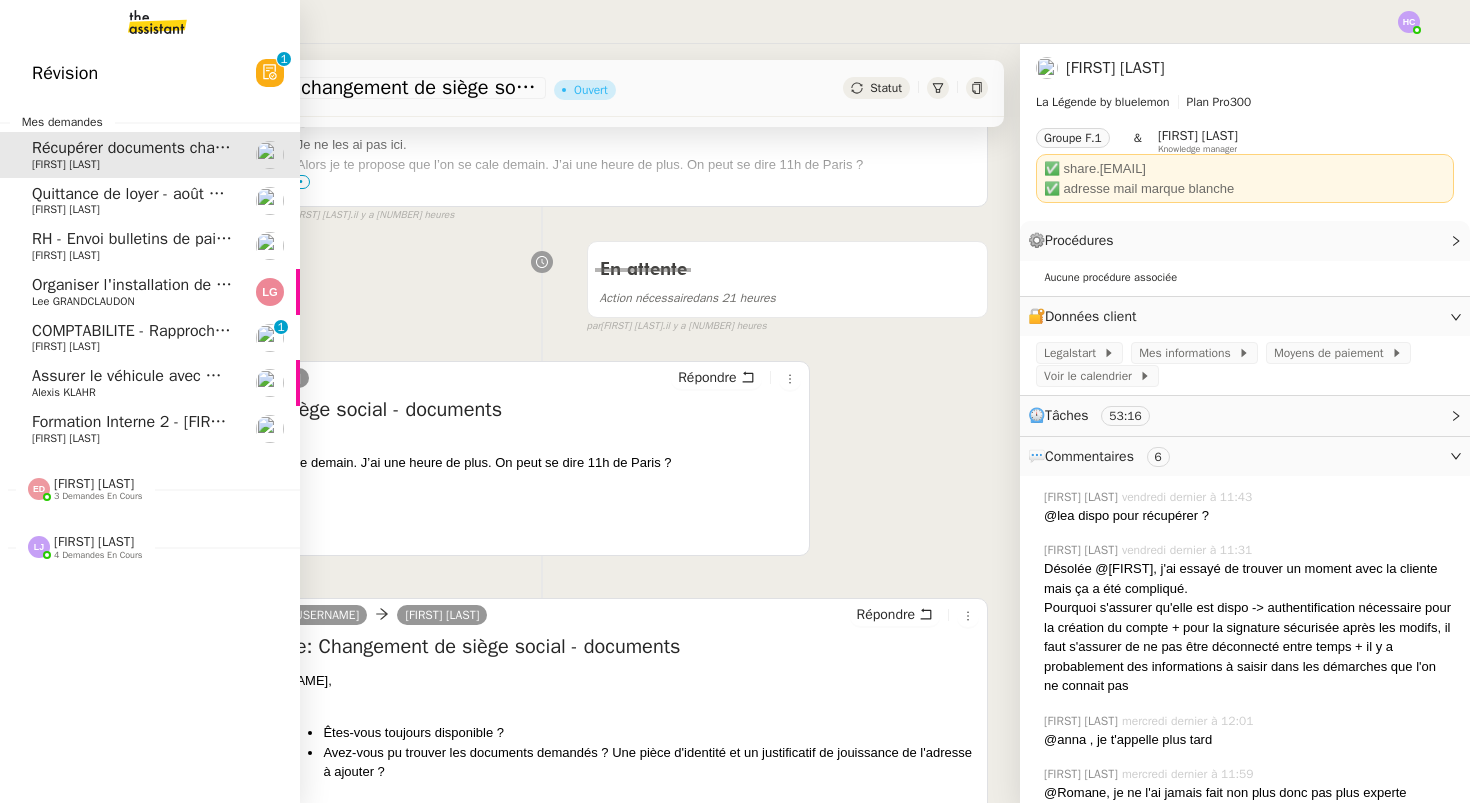 scroll, scrollTop: 254, scrollLeft: 0, axis: vertical 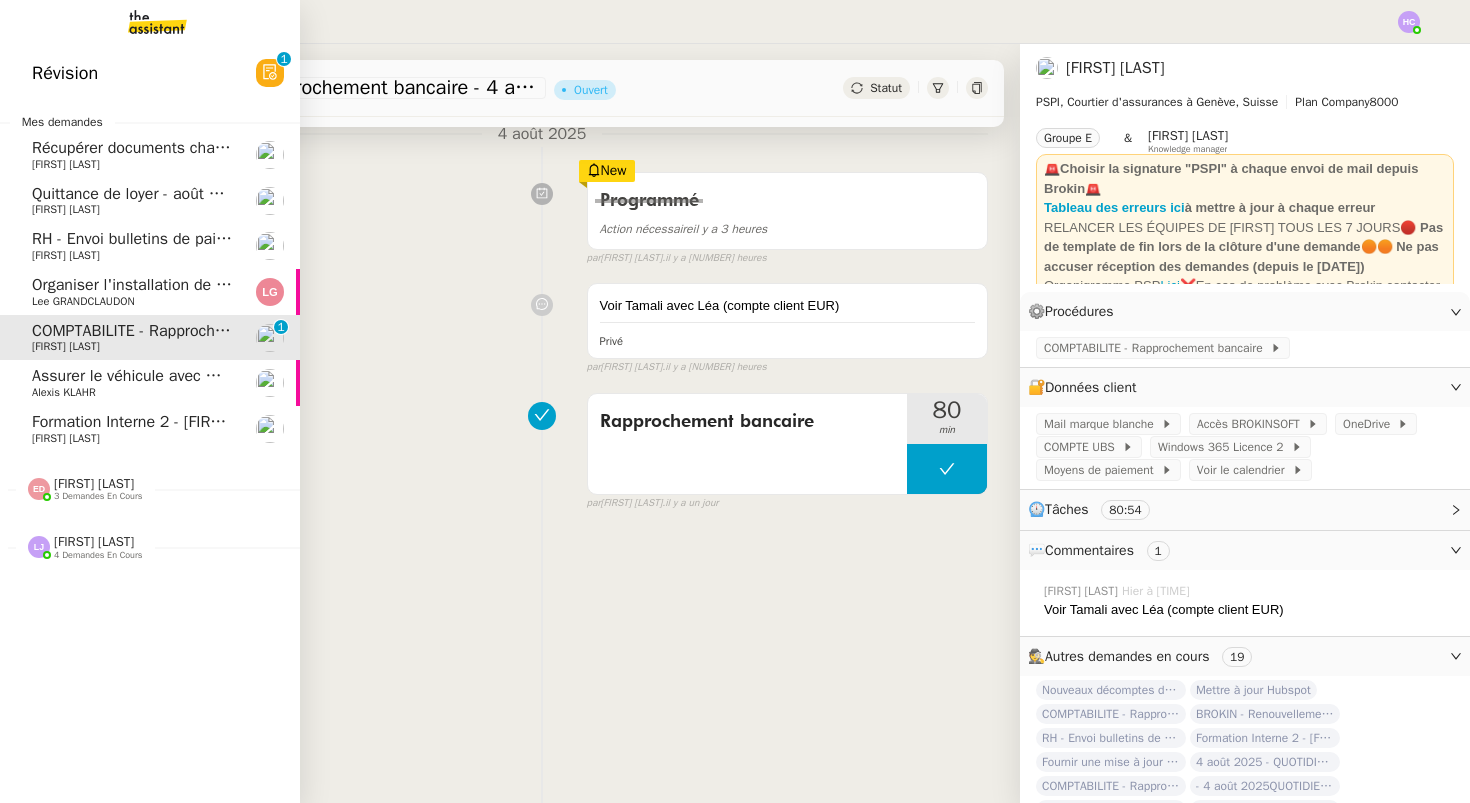 click on "[NAME]" 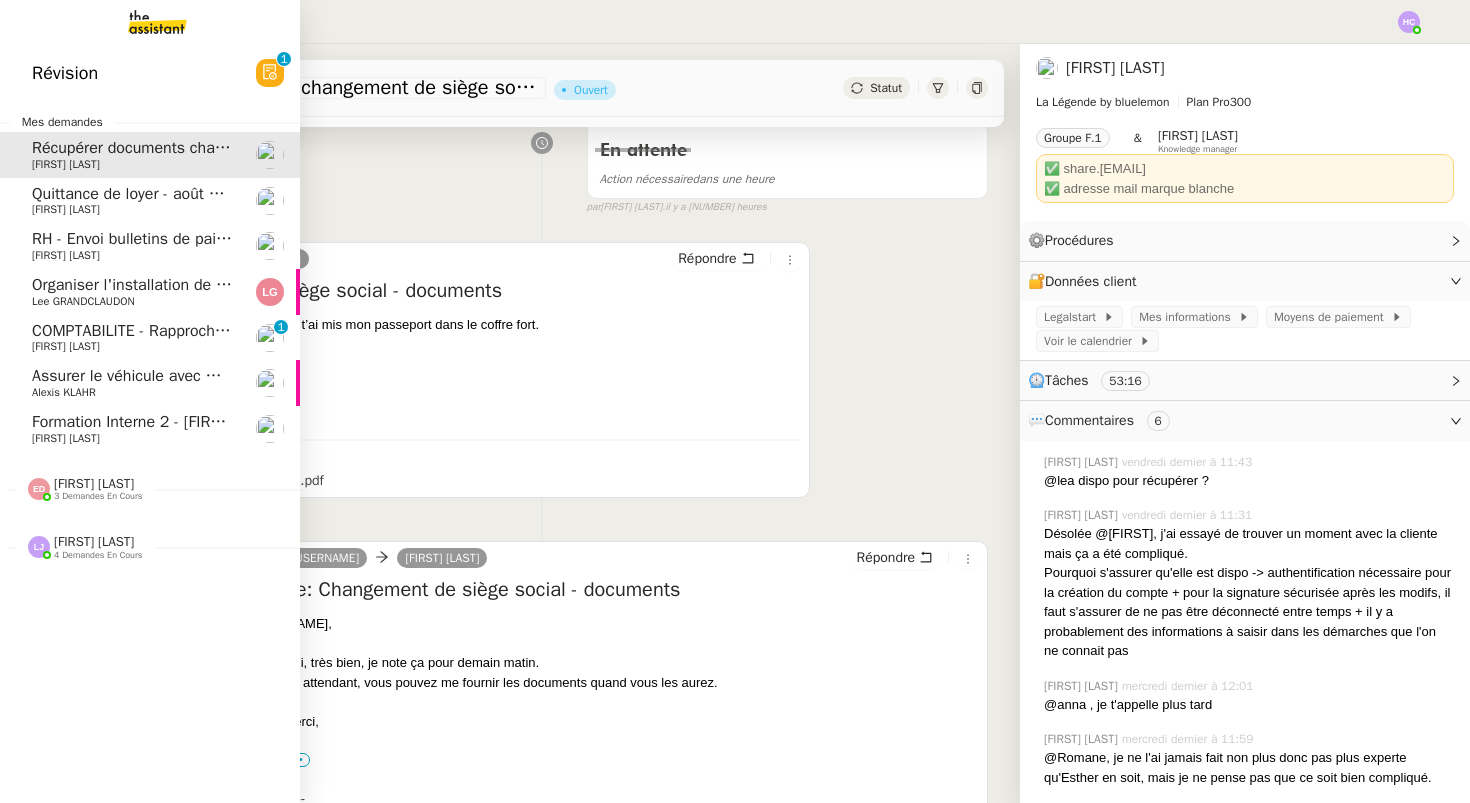 scroll, scrollTop: 628, scrollLeft: 0, axis: vertical 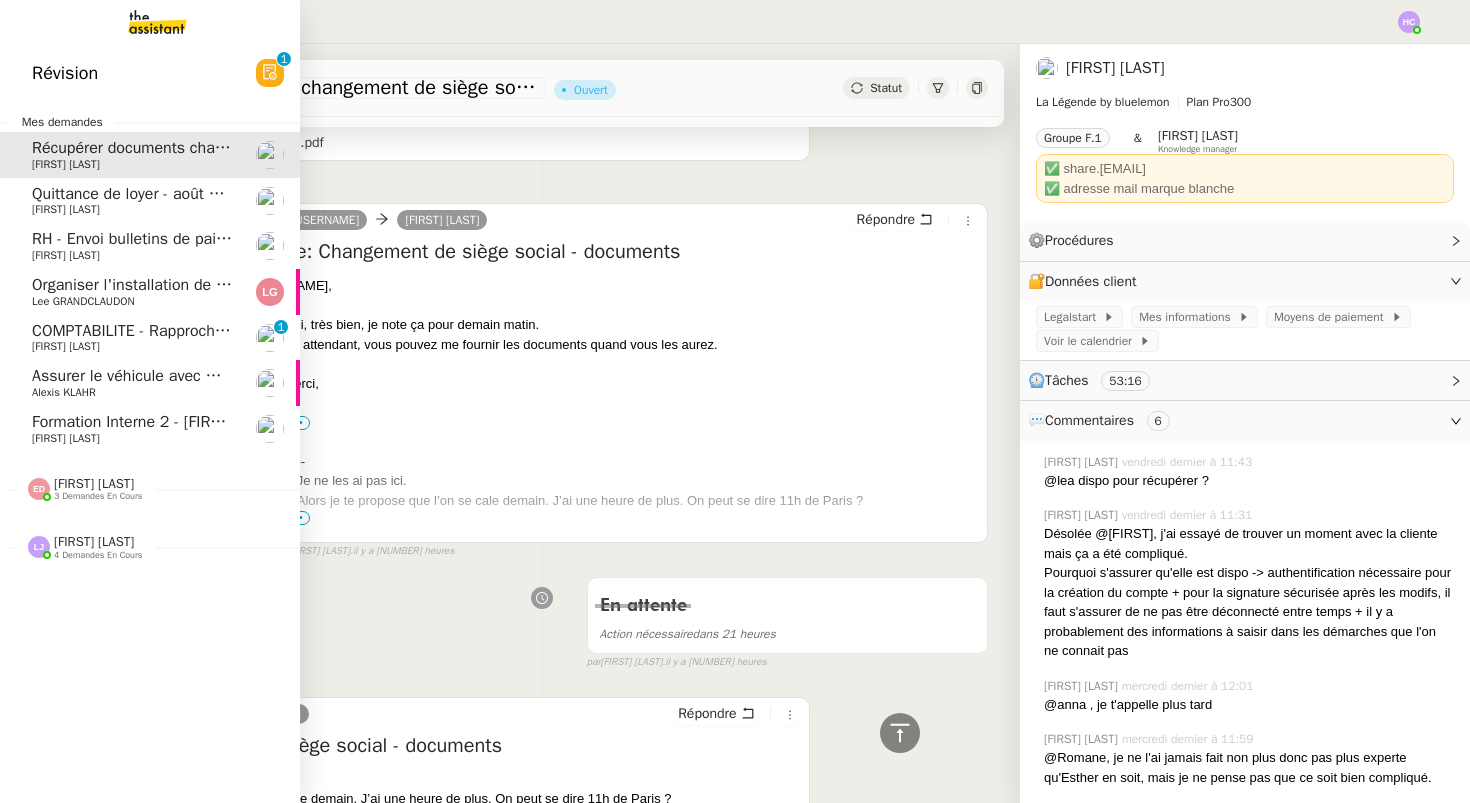 click on "Léa Jonville    4 demandes en cours" 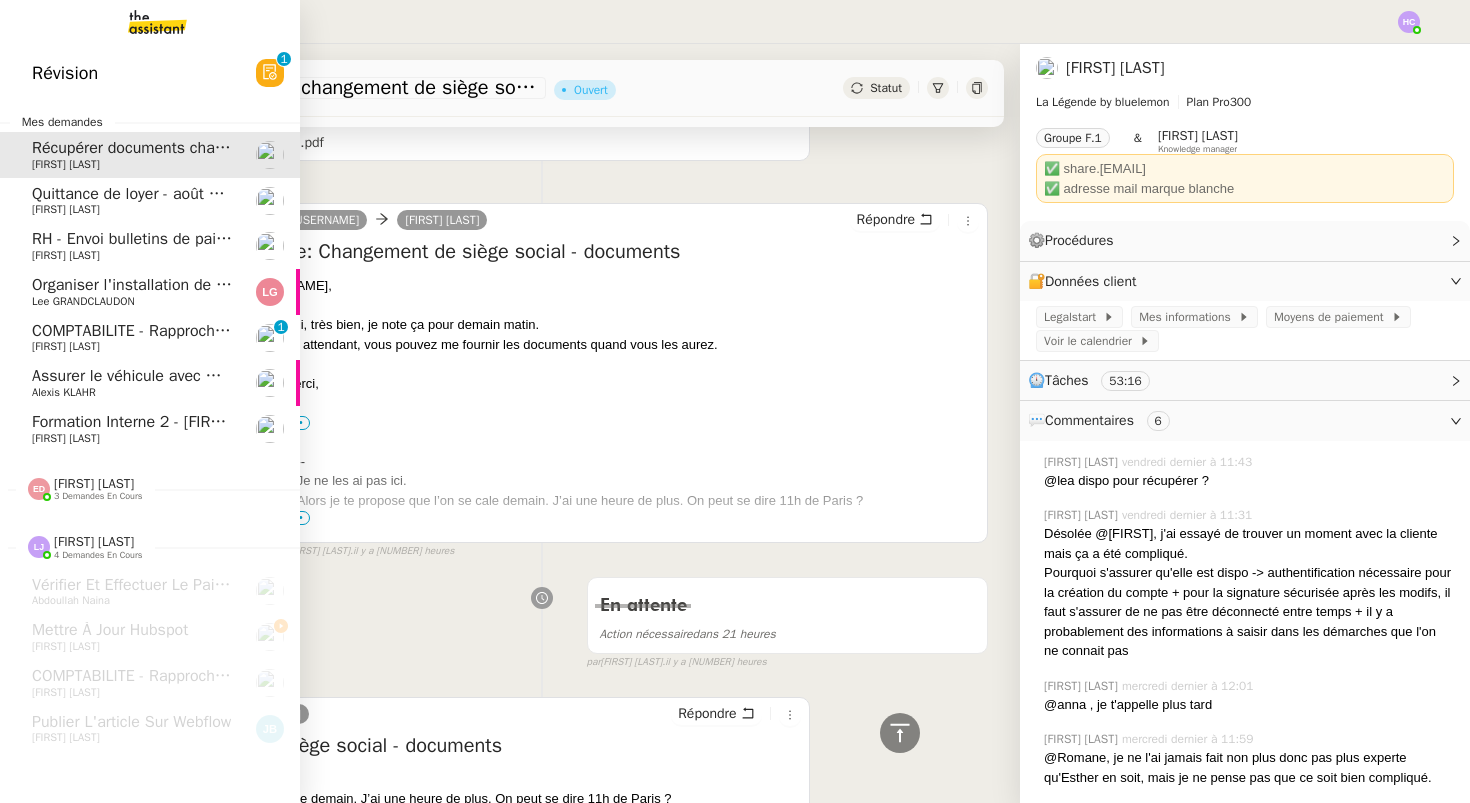 click on "3 demandes en cours" 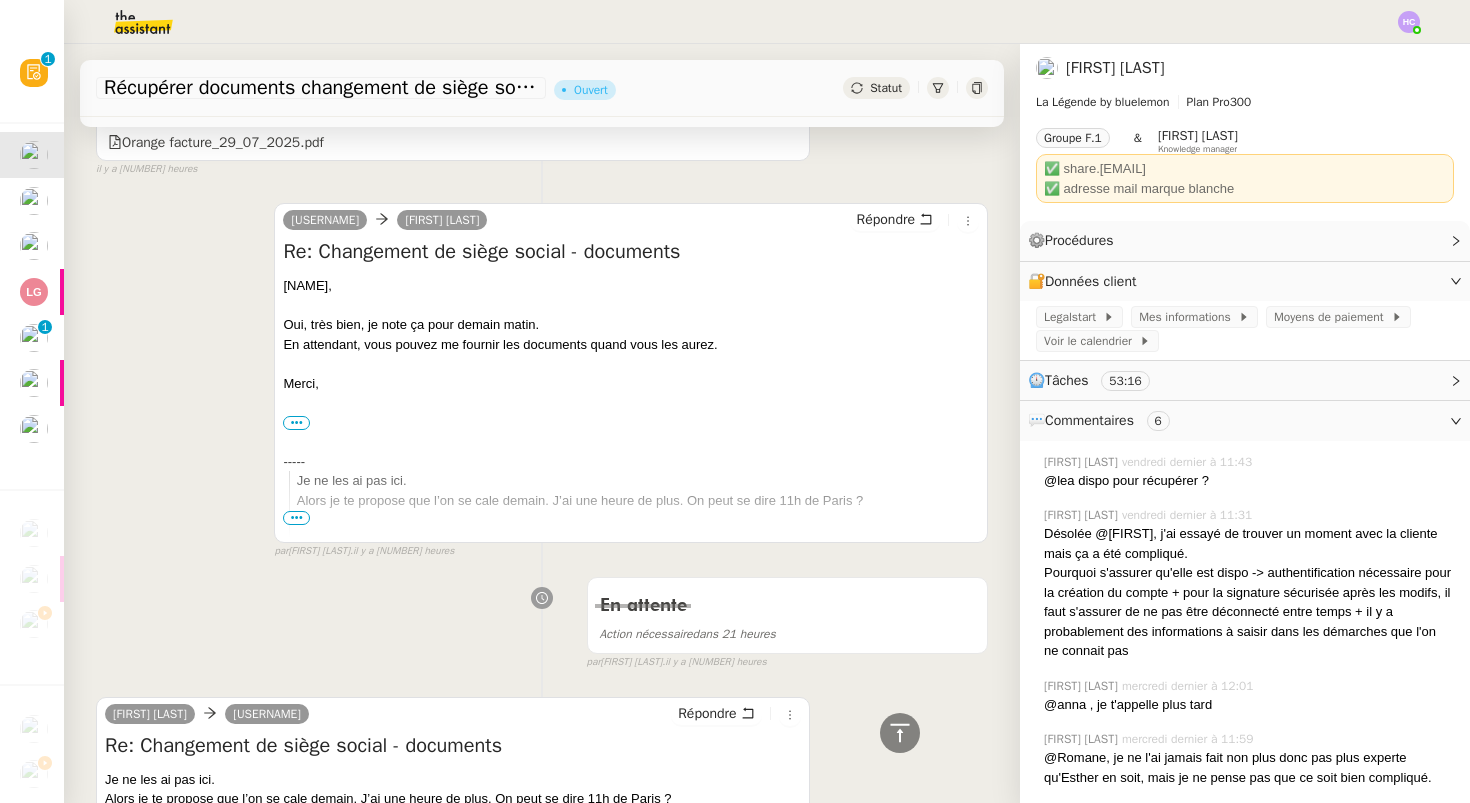 click on "il y a 14 heures" at bounding box center (453, 169) 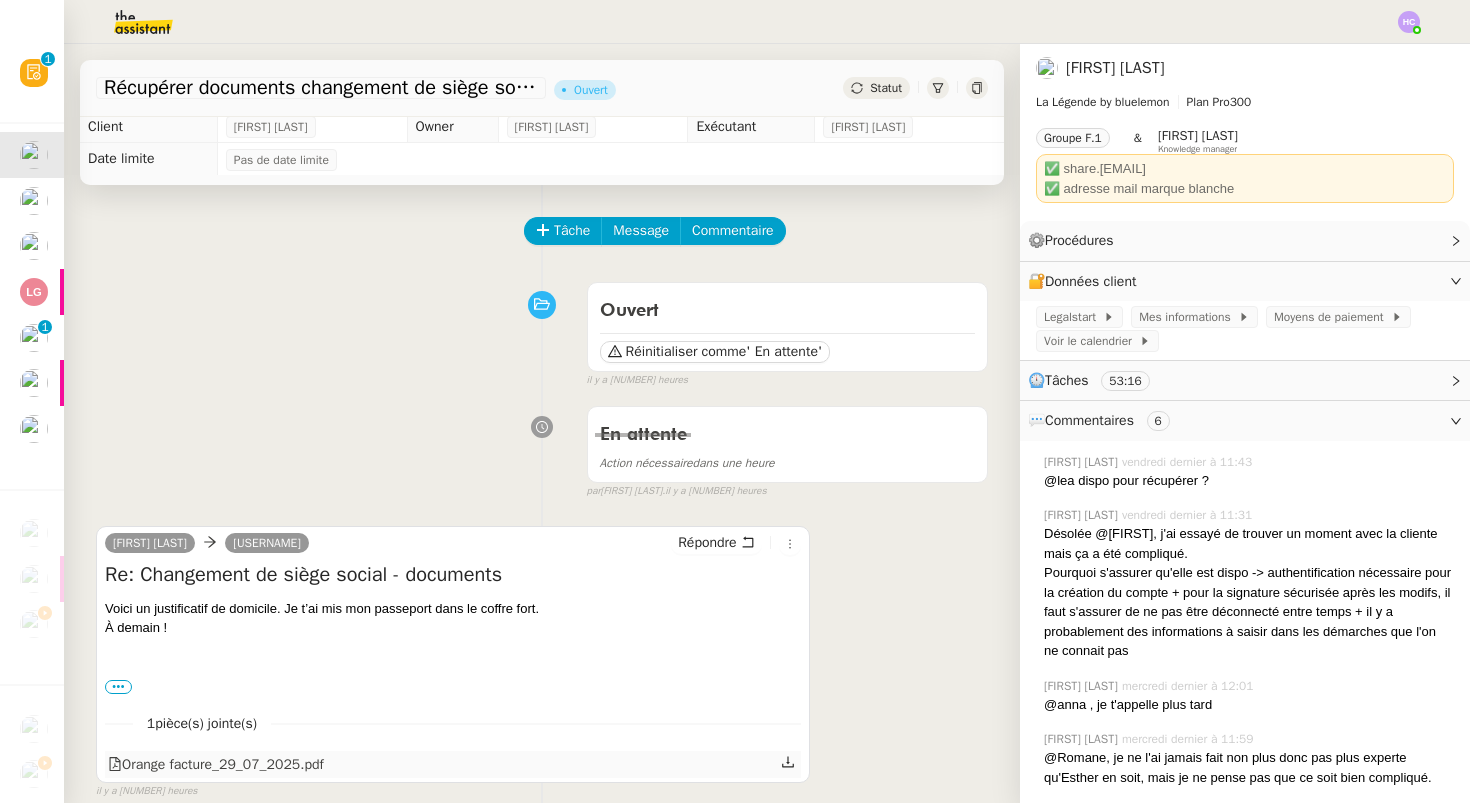 scroll, scrollTop: 0, scrollLeft: 0, axis: both 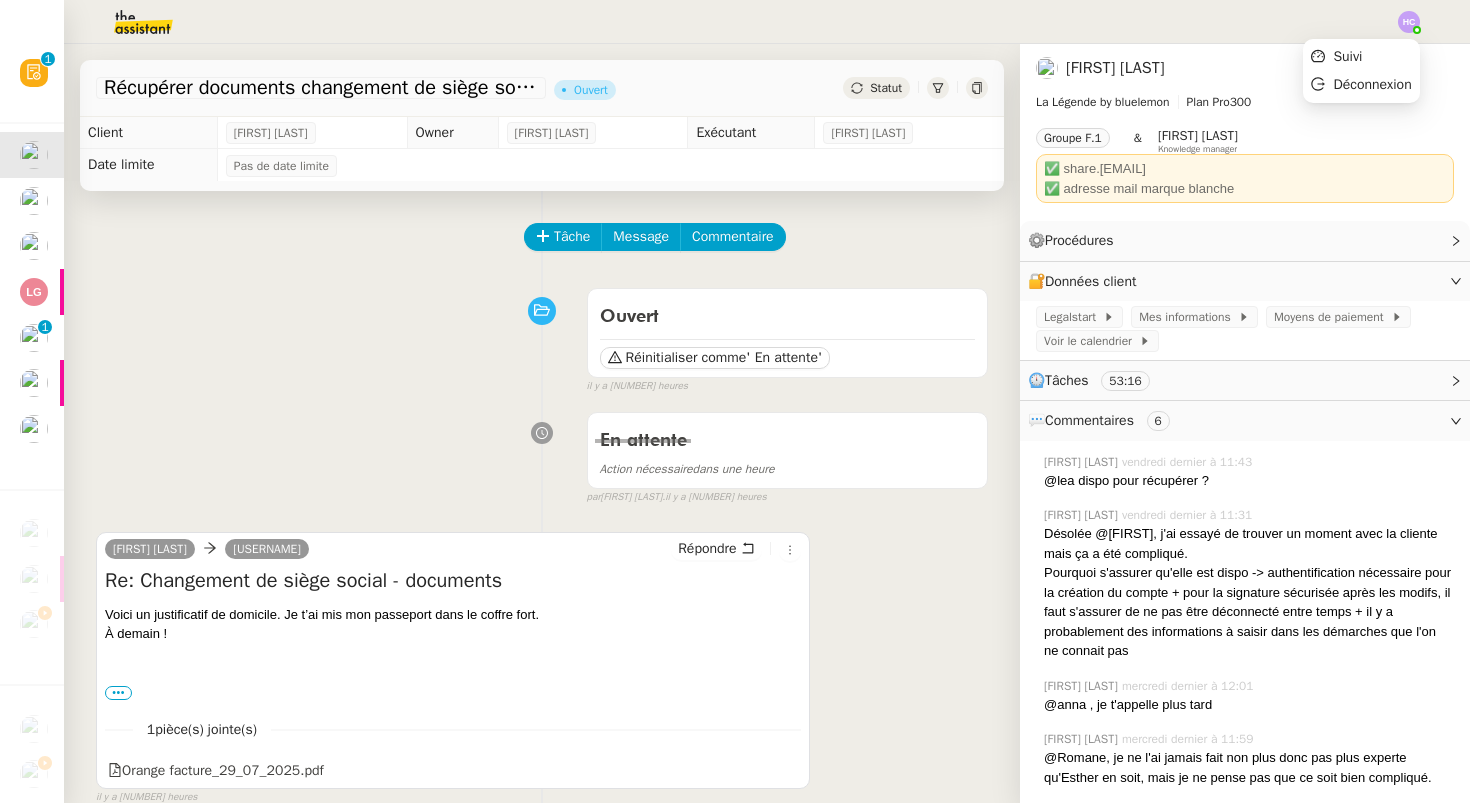 click 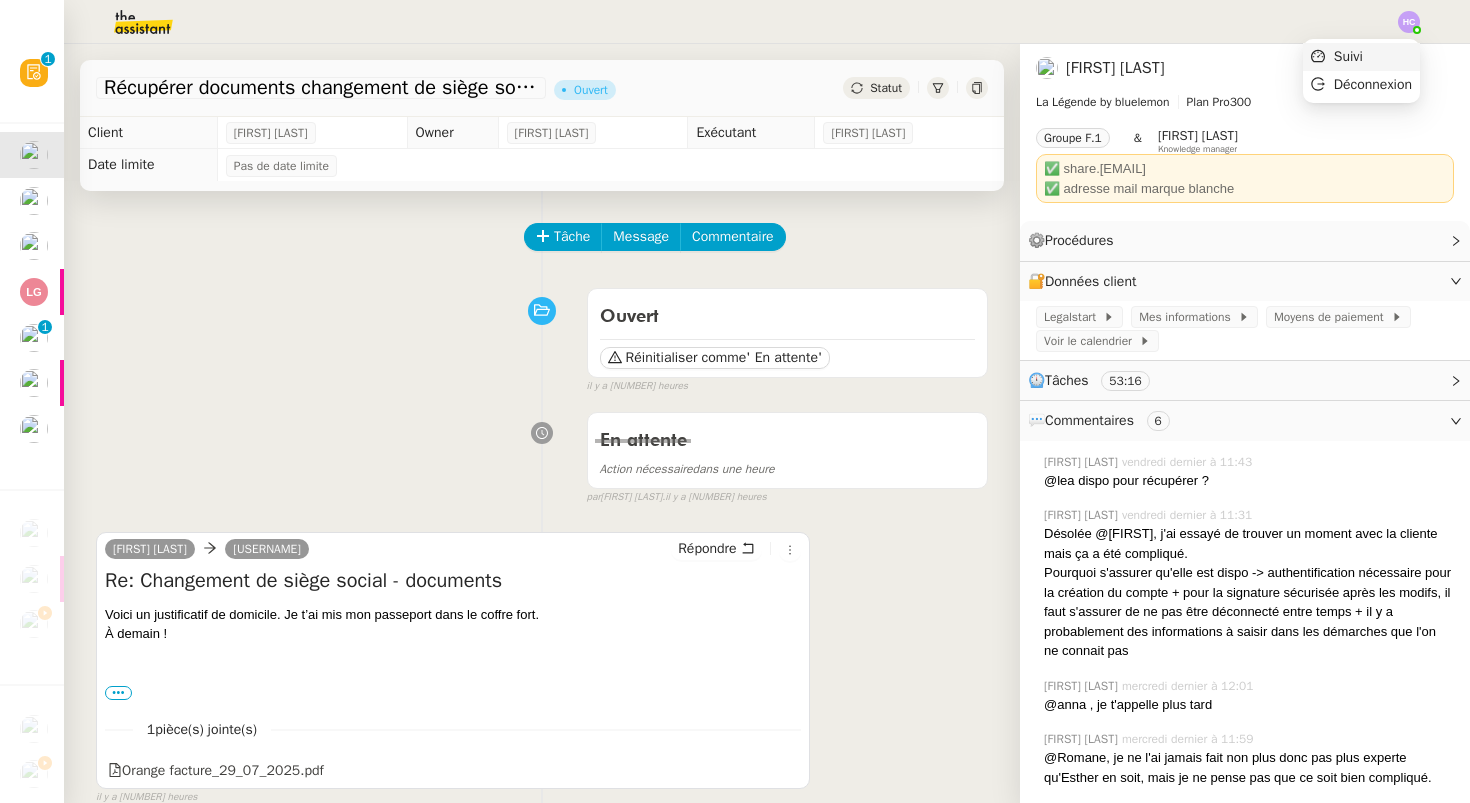 click on "Suivi" at bounding box center [1361, 57] 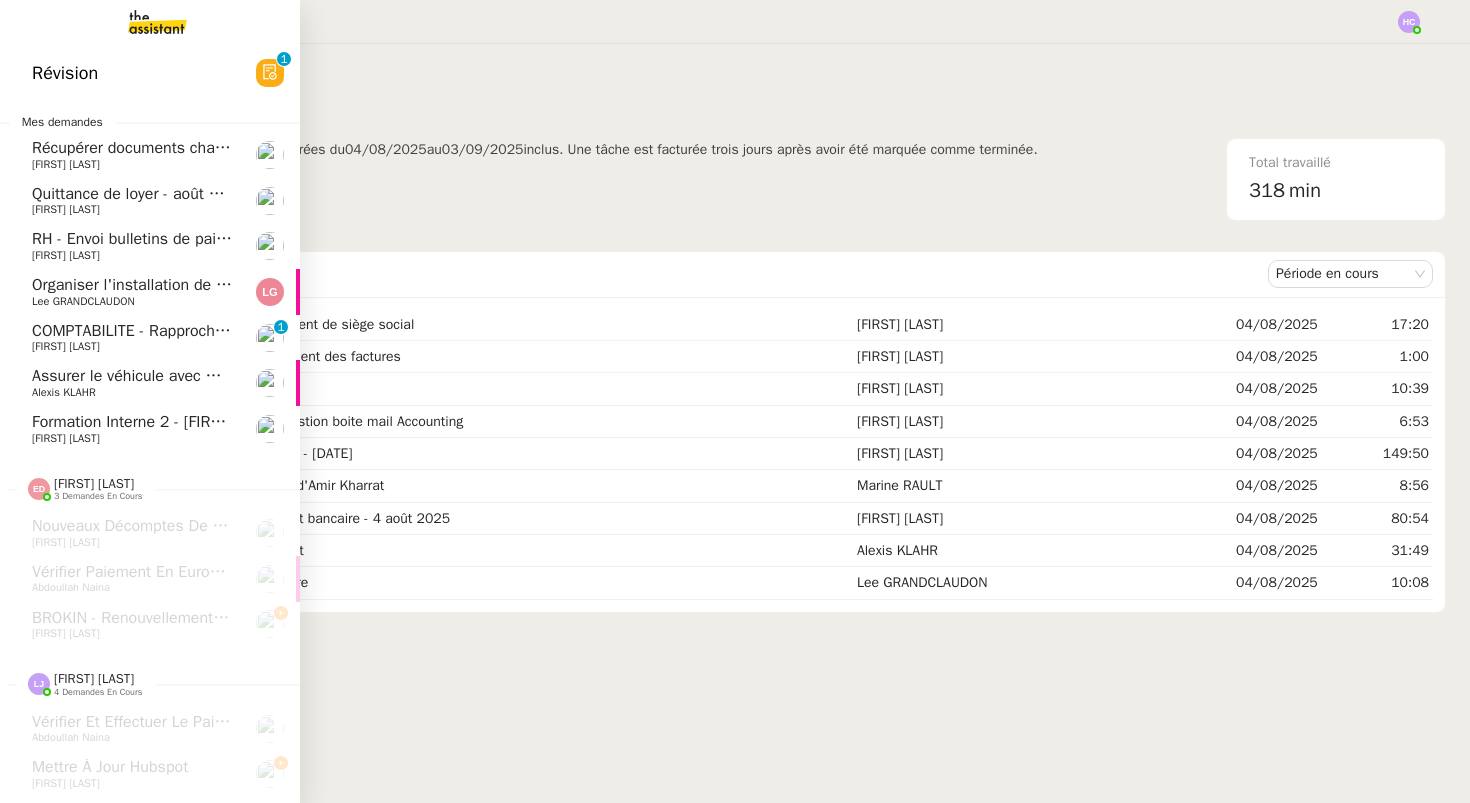 click on "COMPTABILITE - Rapprochement bancaire - 4 août 2025" 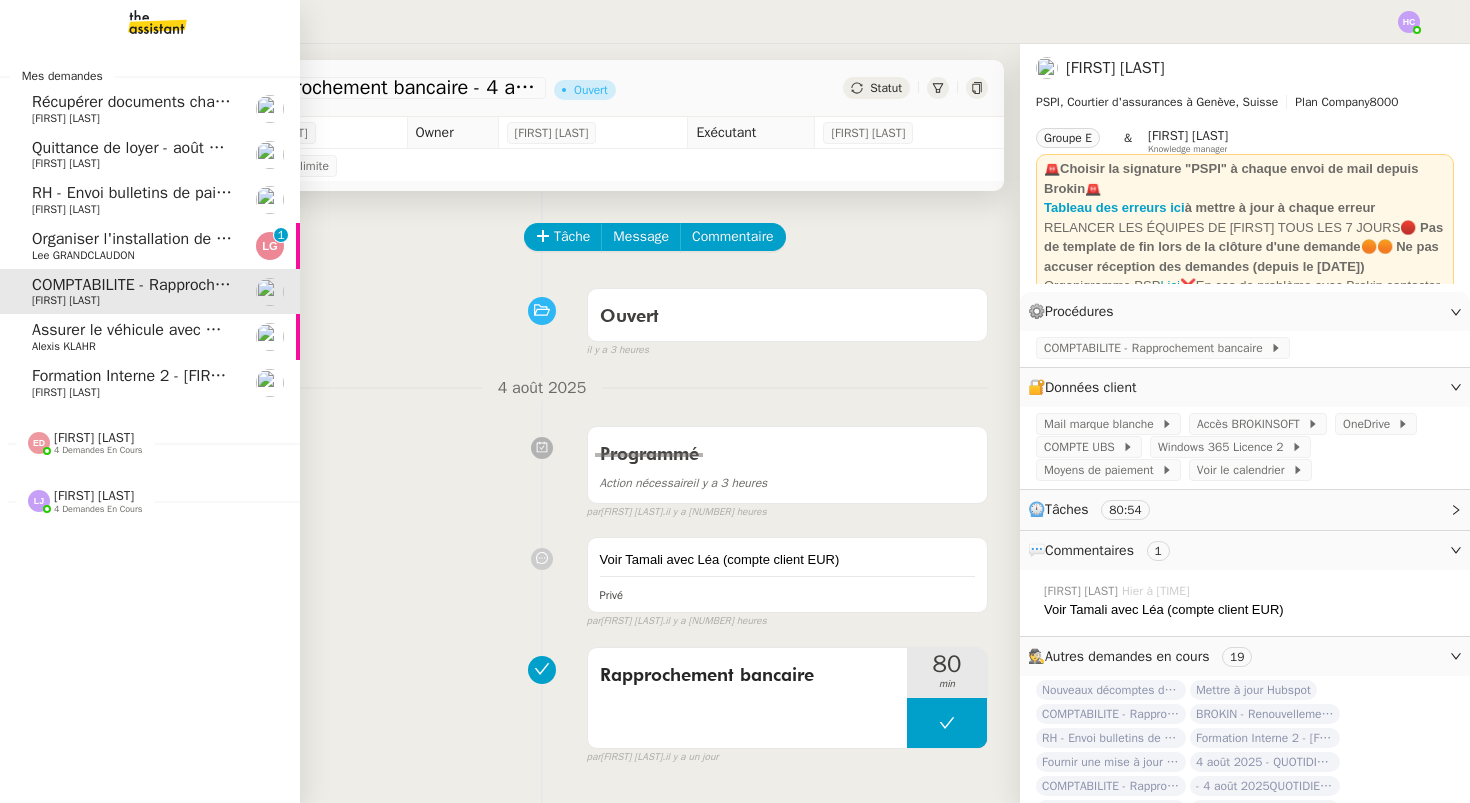 click on "Lee GRANDCLAUDON" 